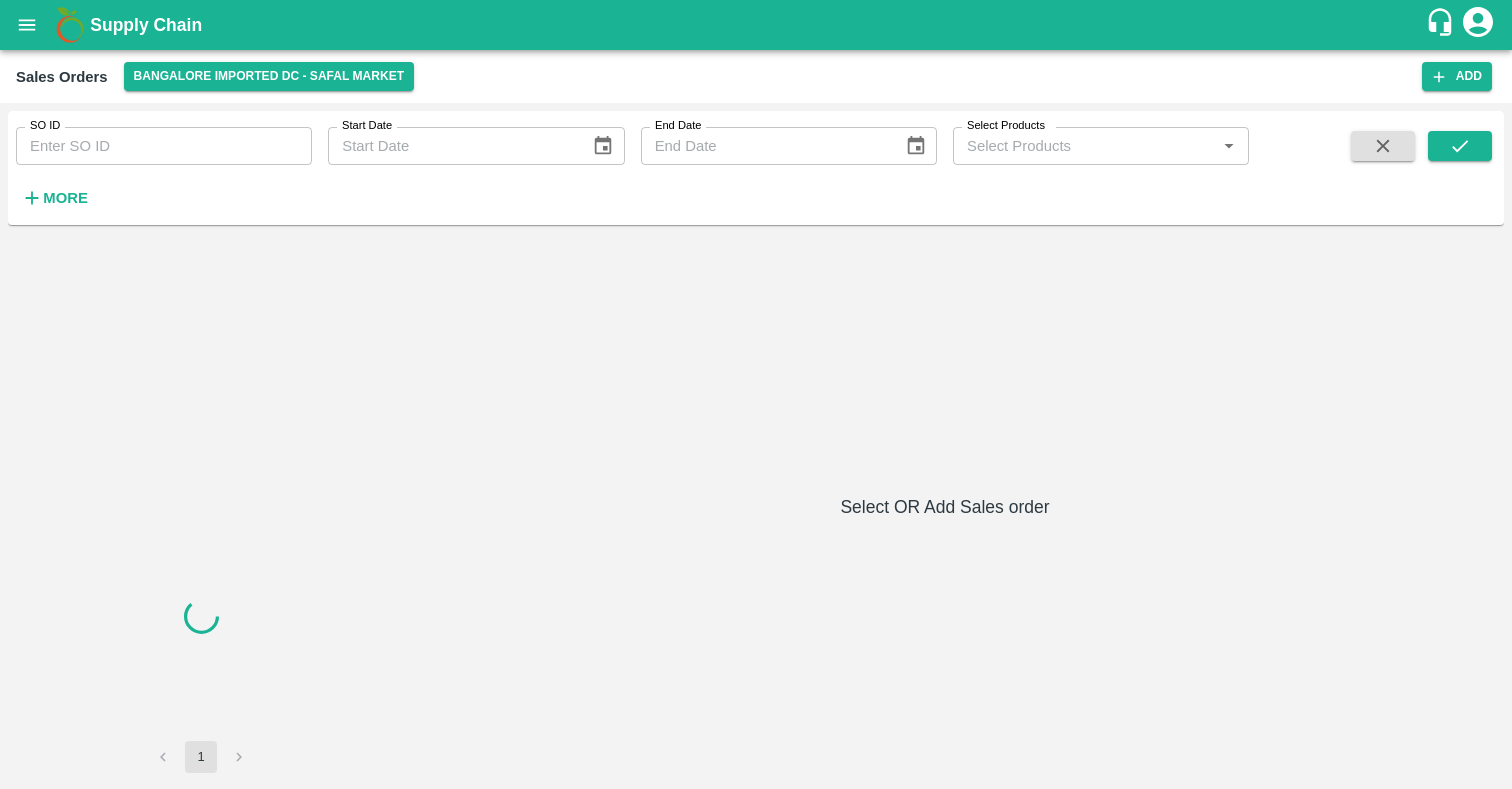 scroll, scrollTop: 0, scrollLeft: 0, axis: both 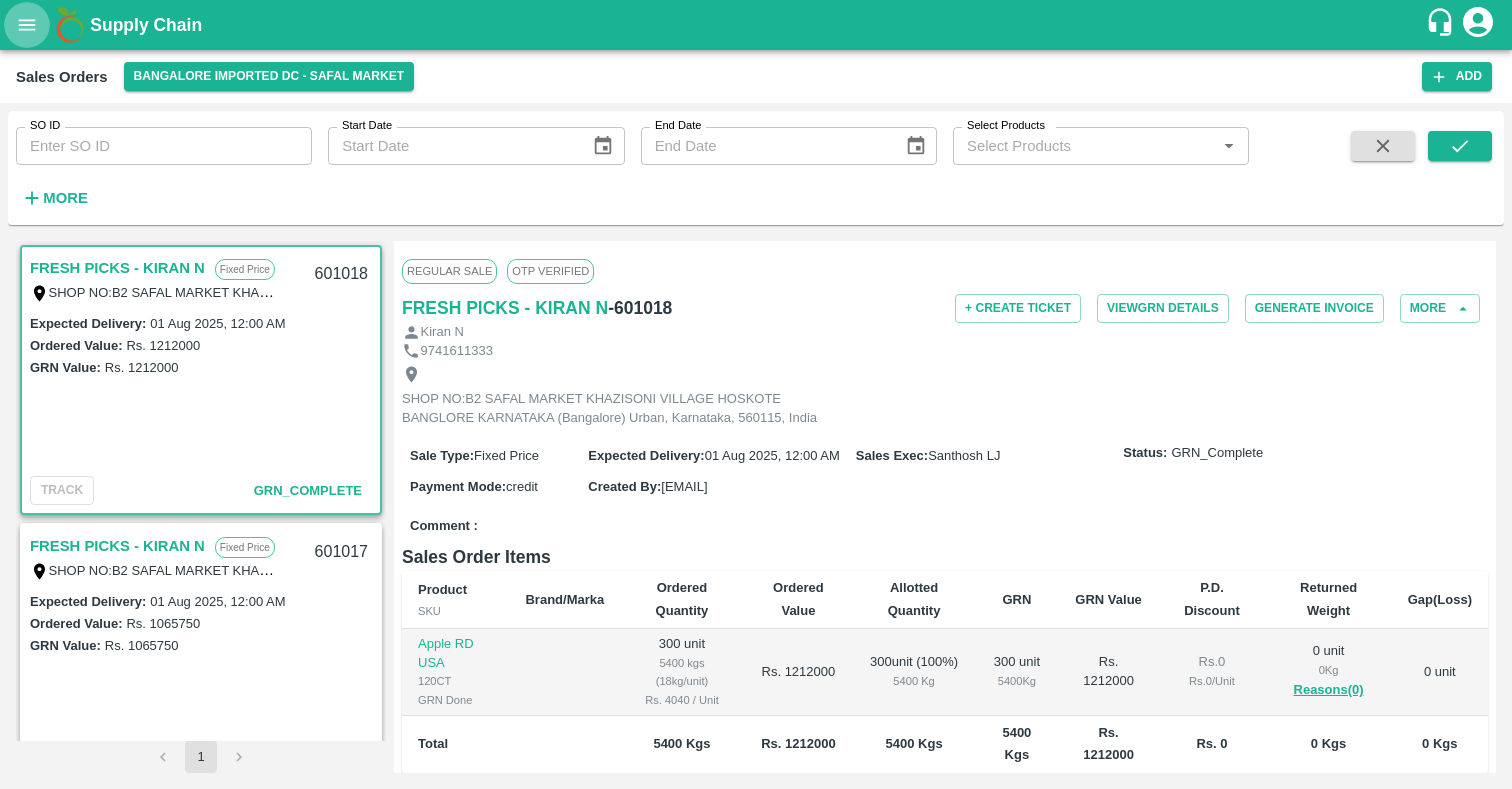 click 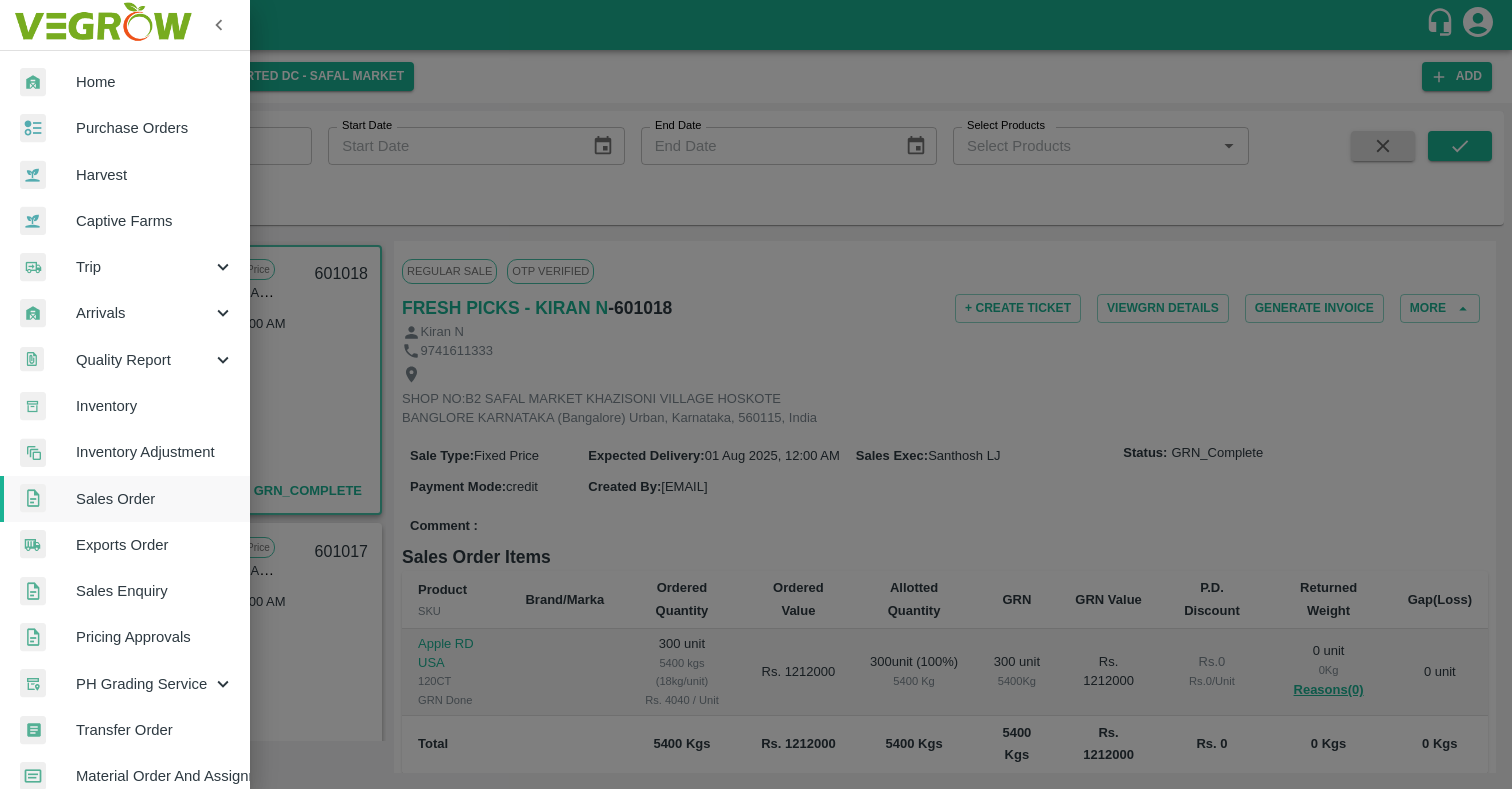 click on "Trip" at bounding box center [144, 267] 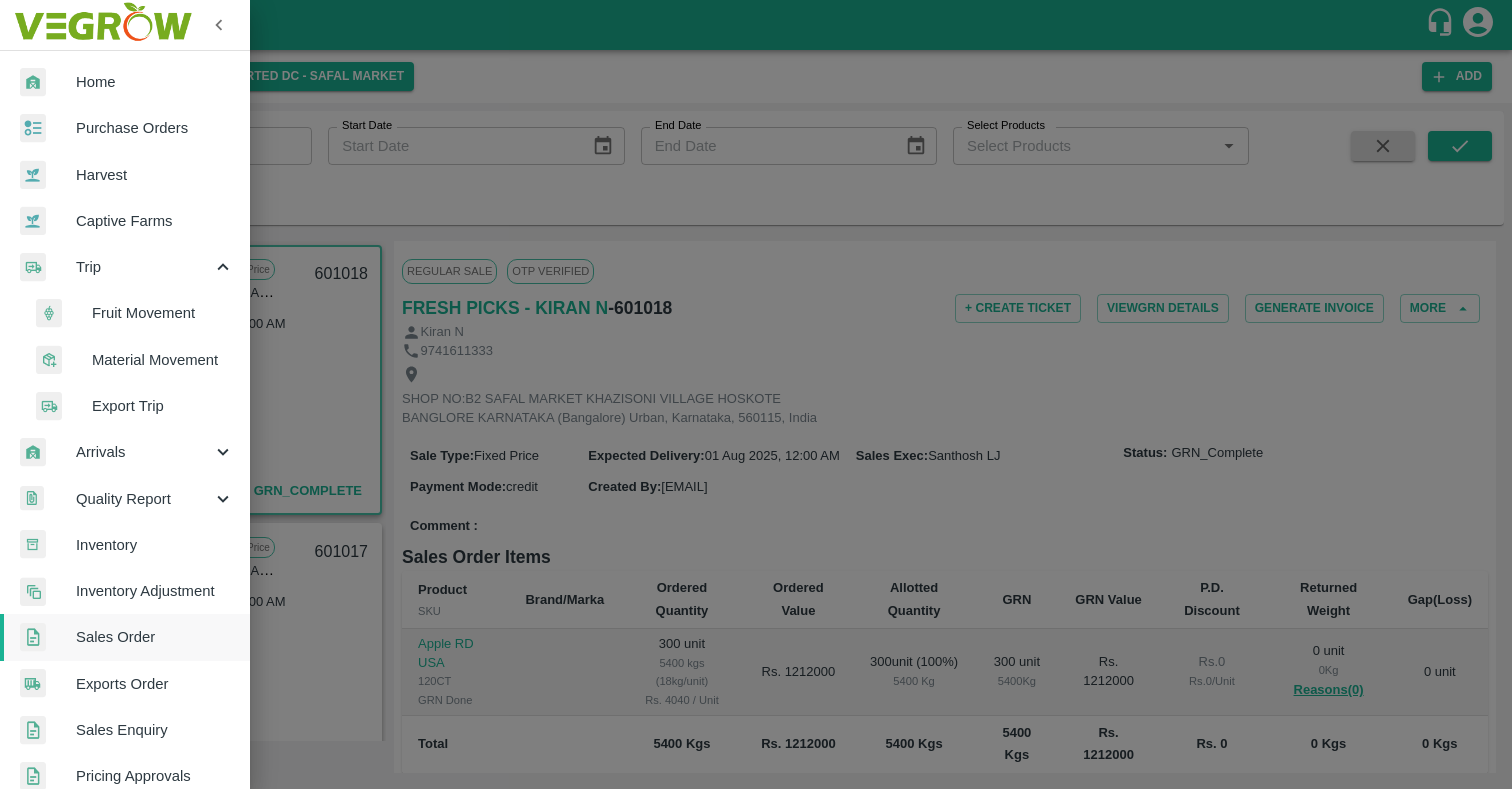 click on "Fruit Movement" at bounding box center (163, 313) 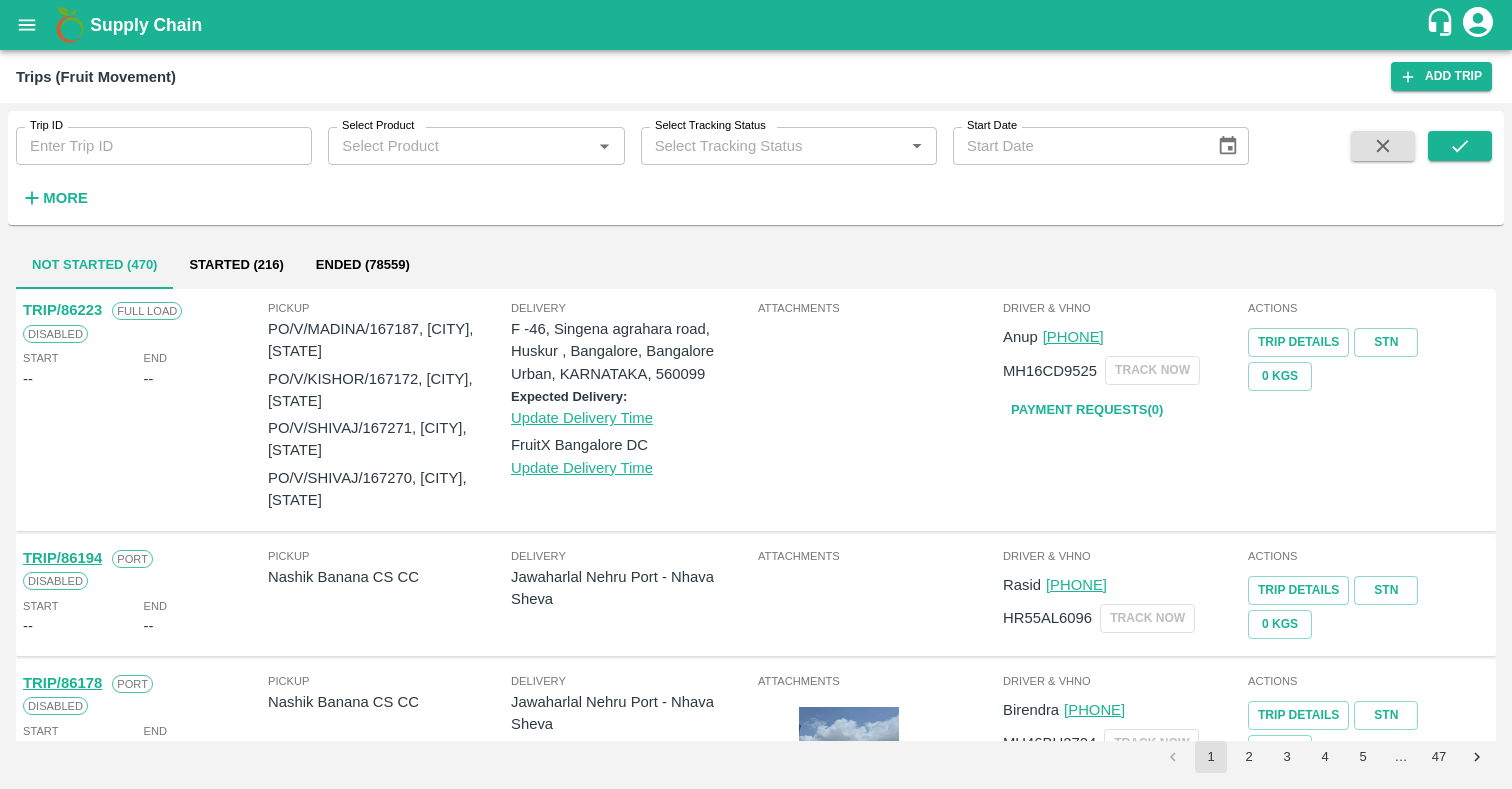 click 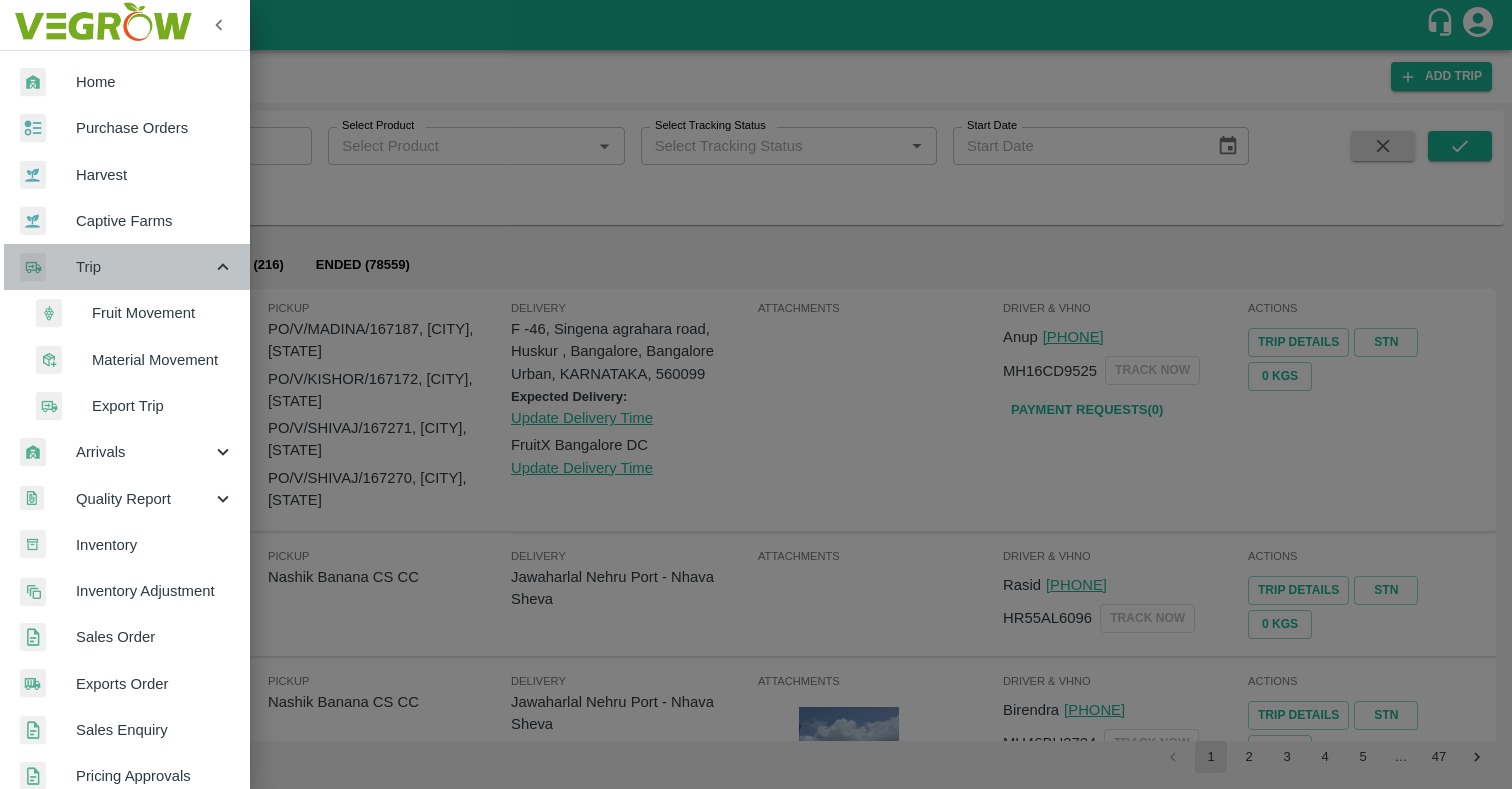 click on "Trip" at bounding box center (144, 267) 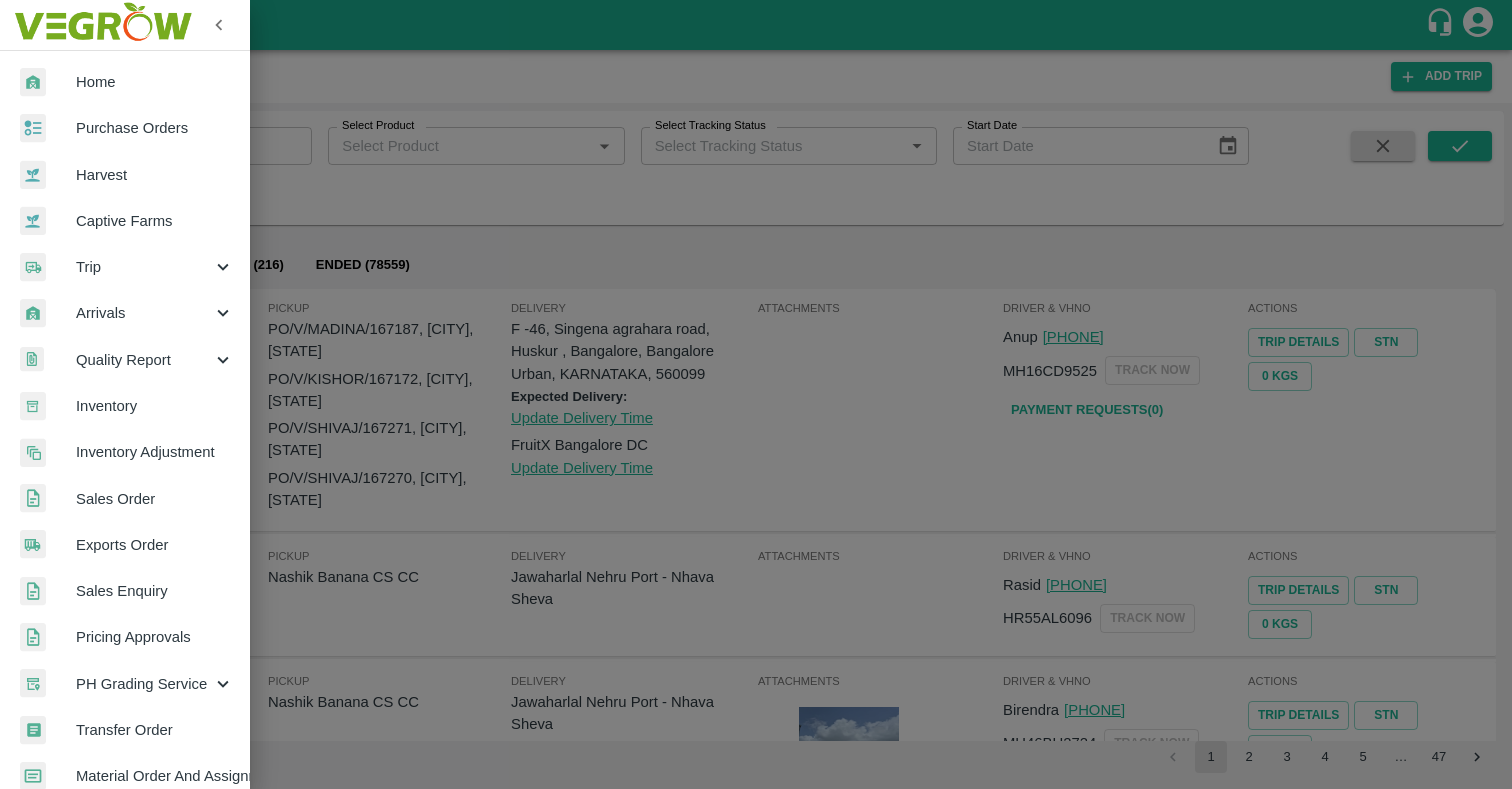 click on "Trip" at bounding box center (144, 267) 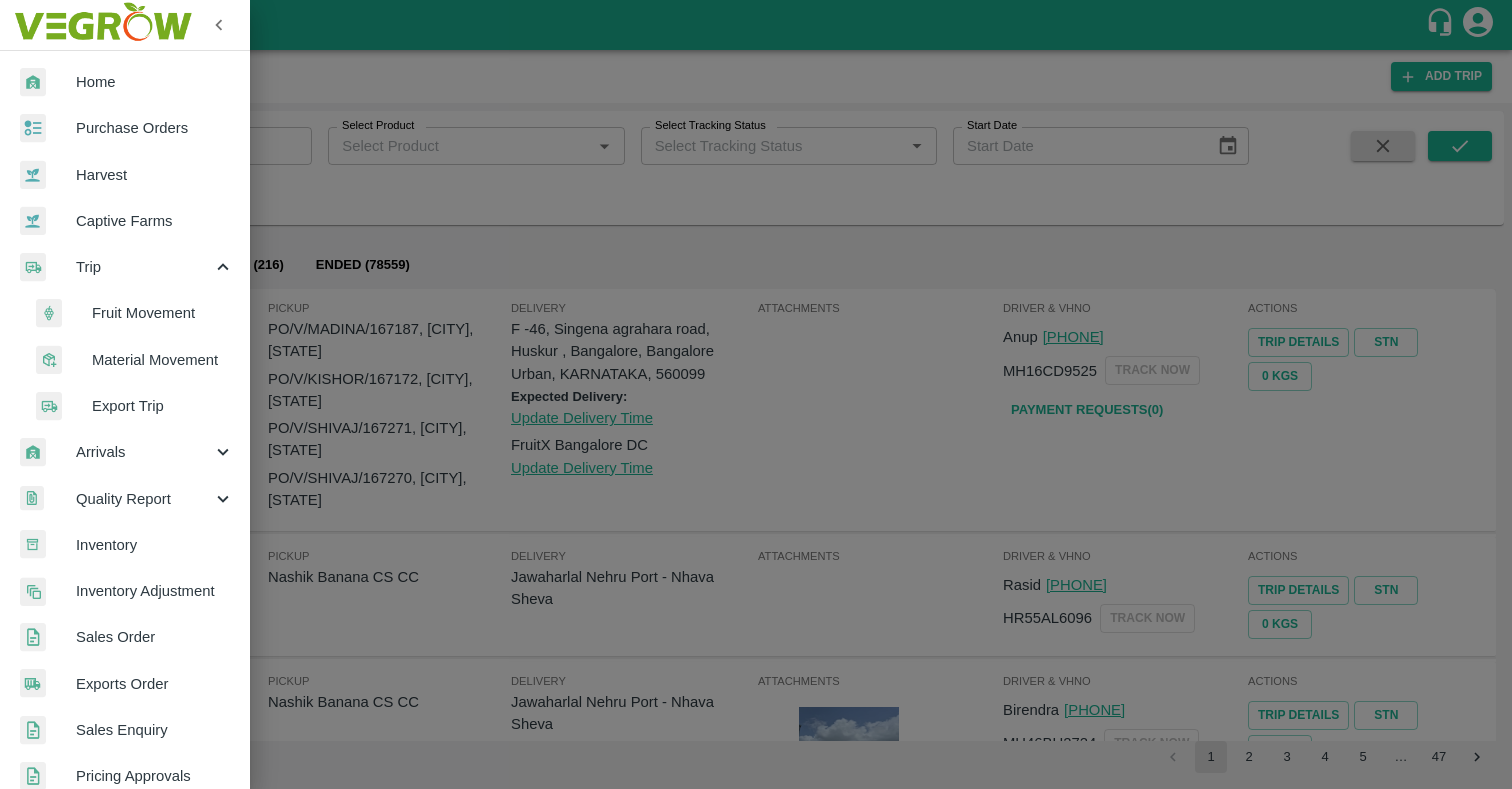 click on "Export Trip" at bounding box center (133, 406) 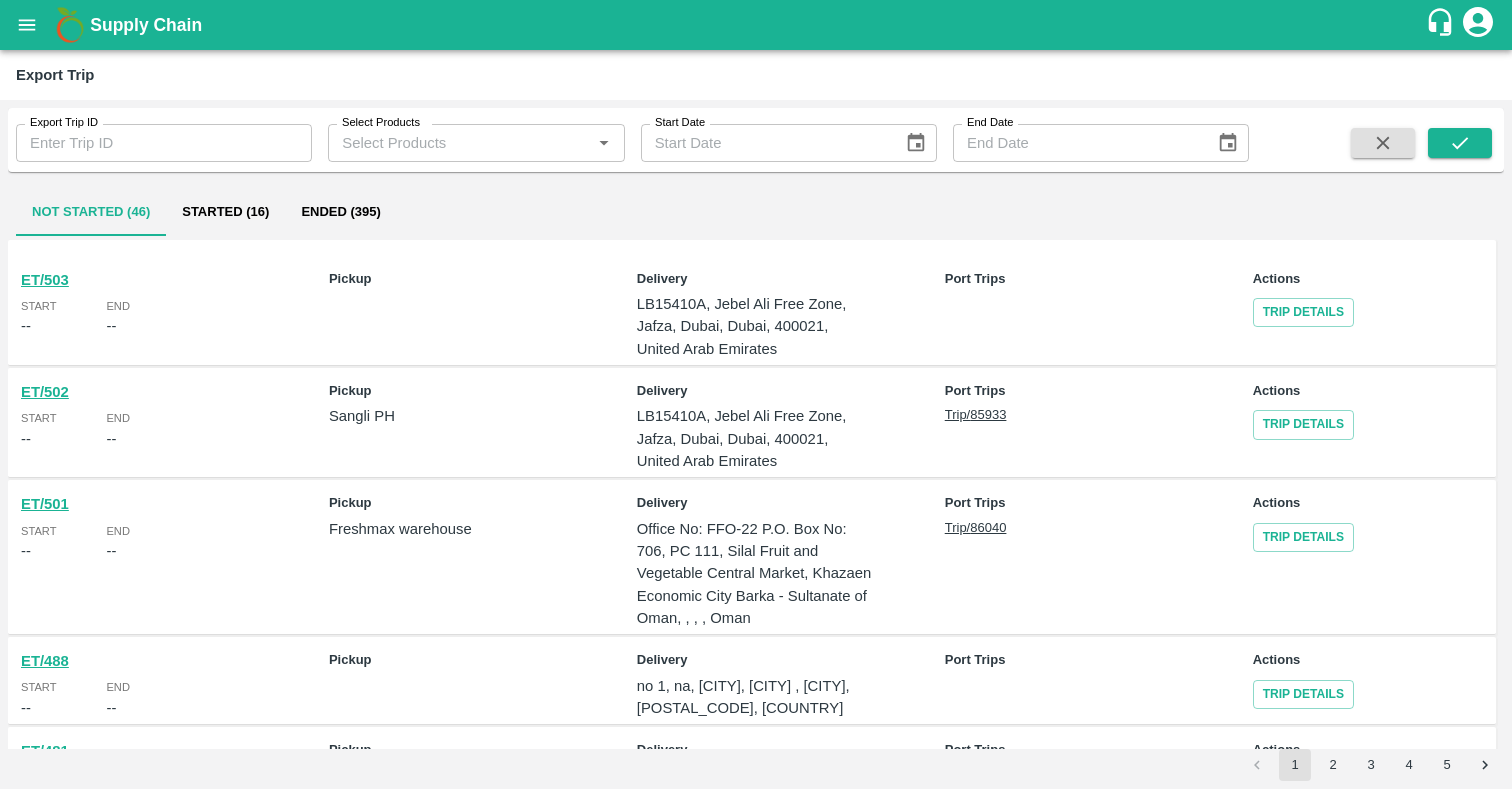 click on "Export Trip ID" at bounding box center (164, 143) 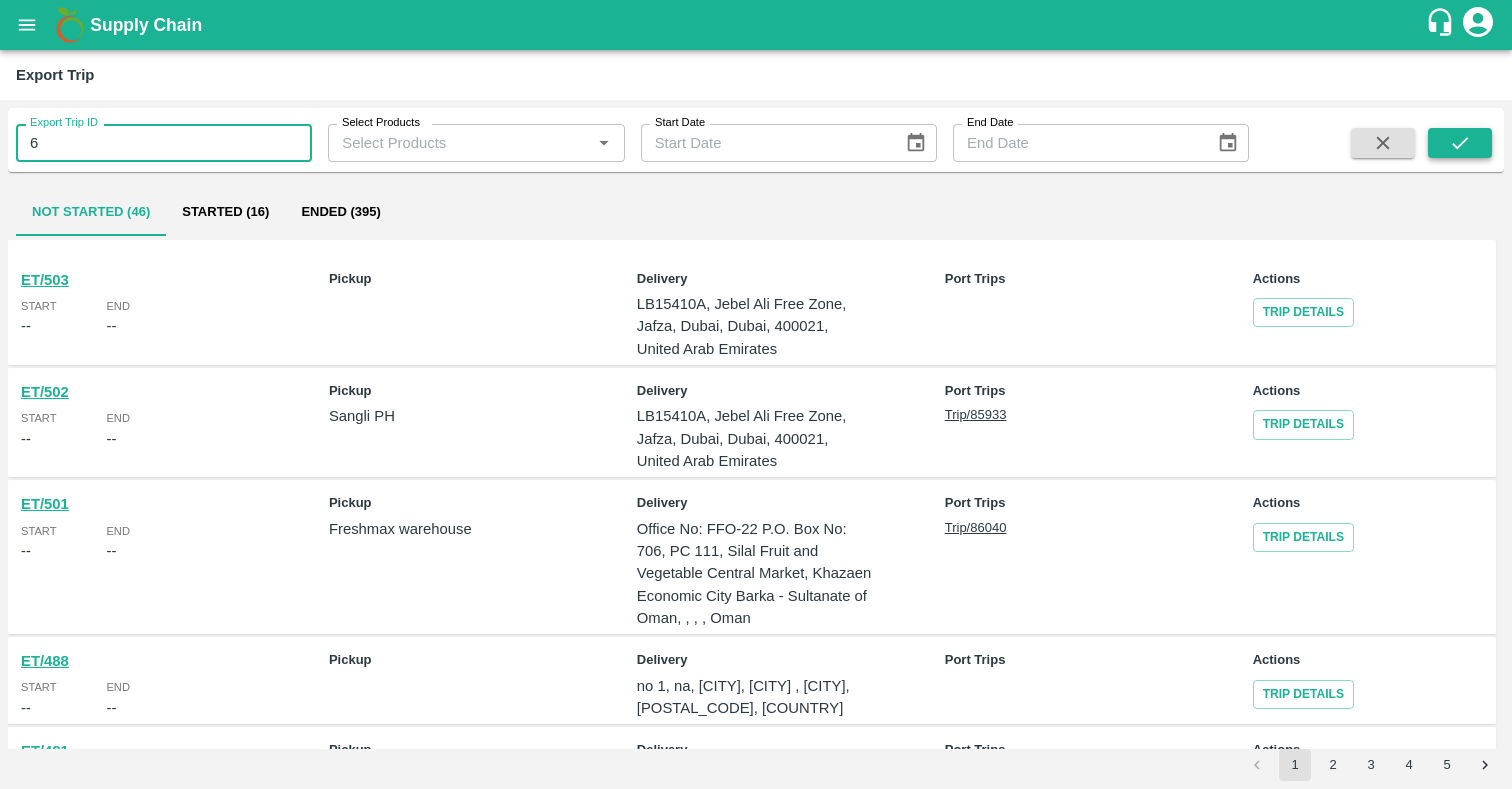 type on "6" 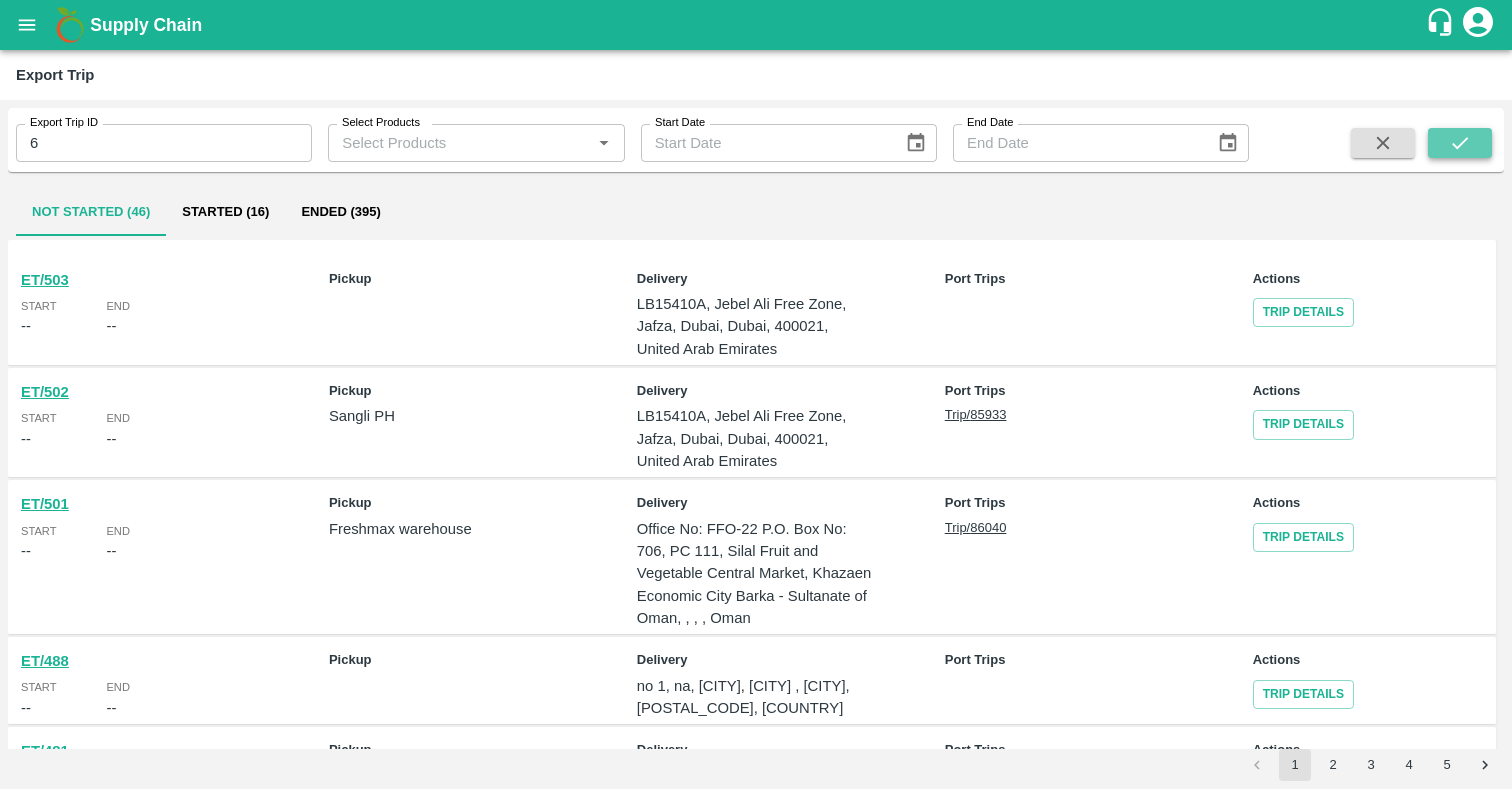 click 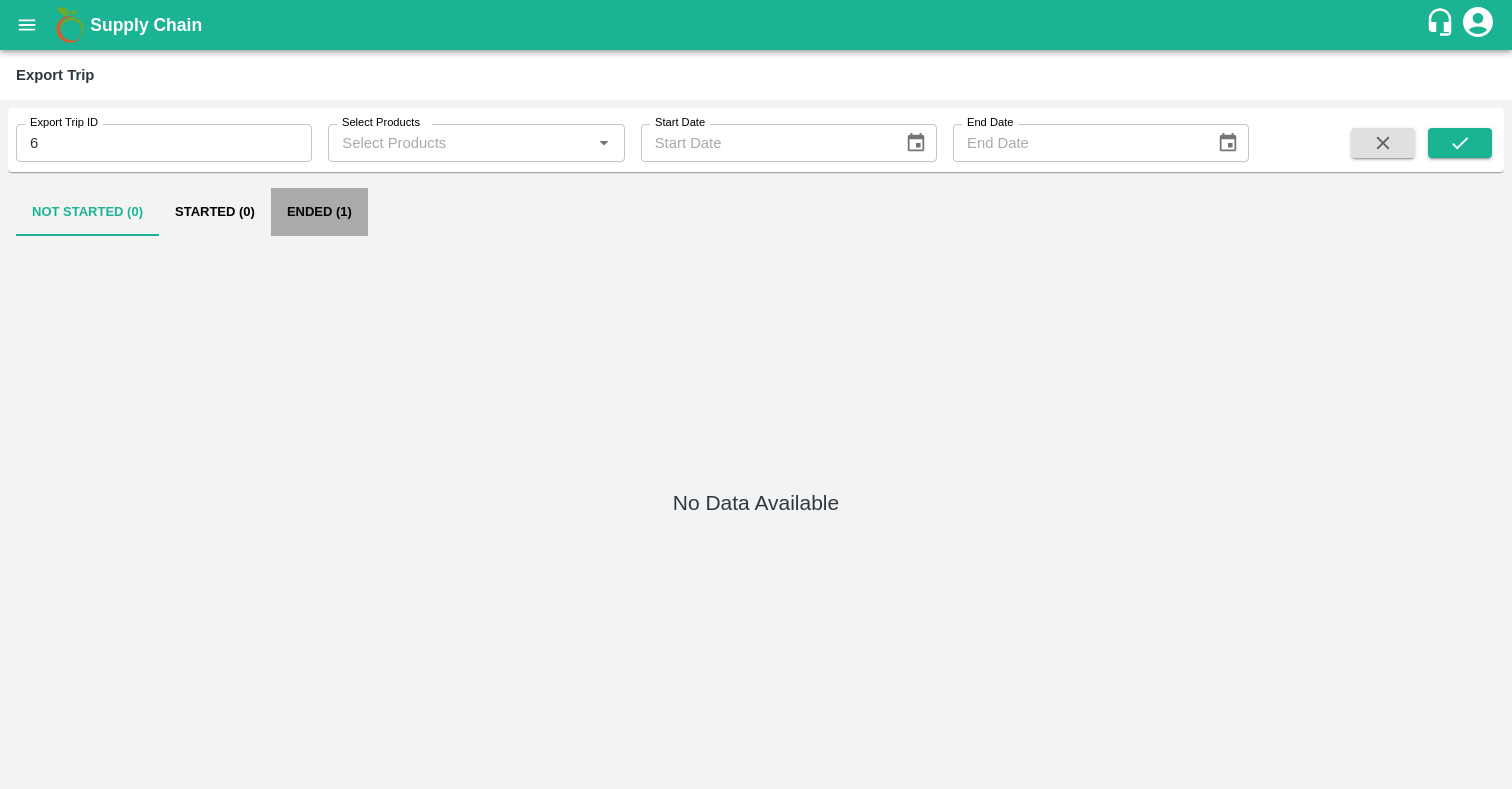 click on "Ended (1)" at bounding box center (319, 212) 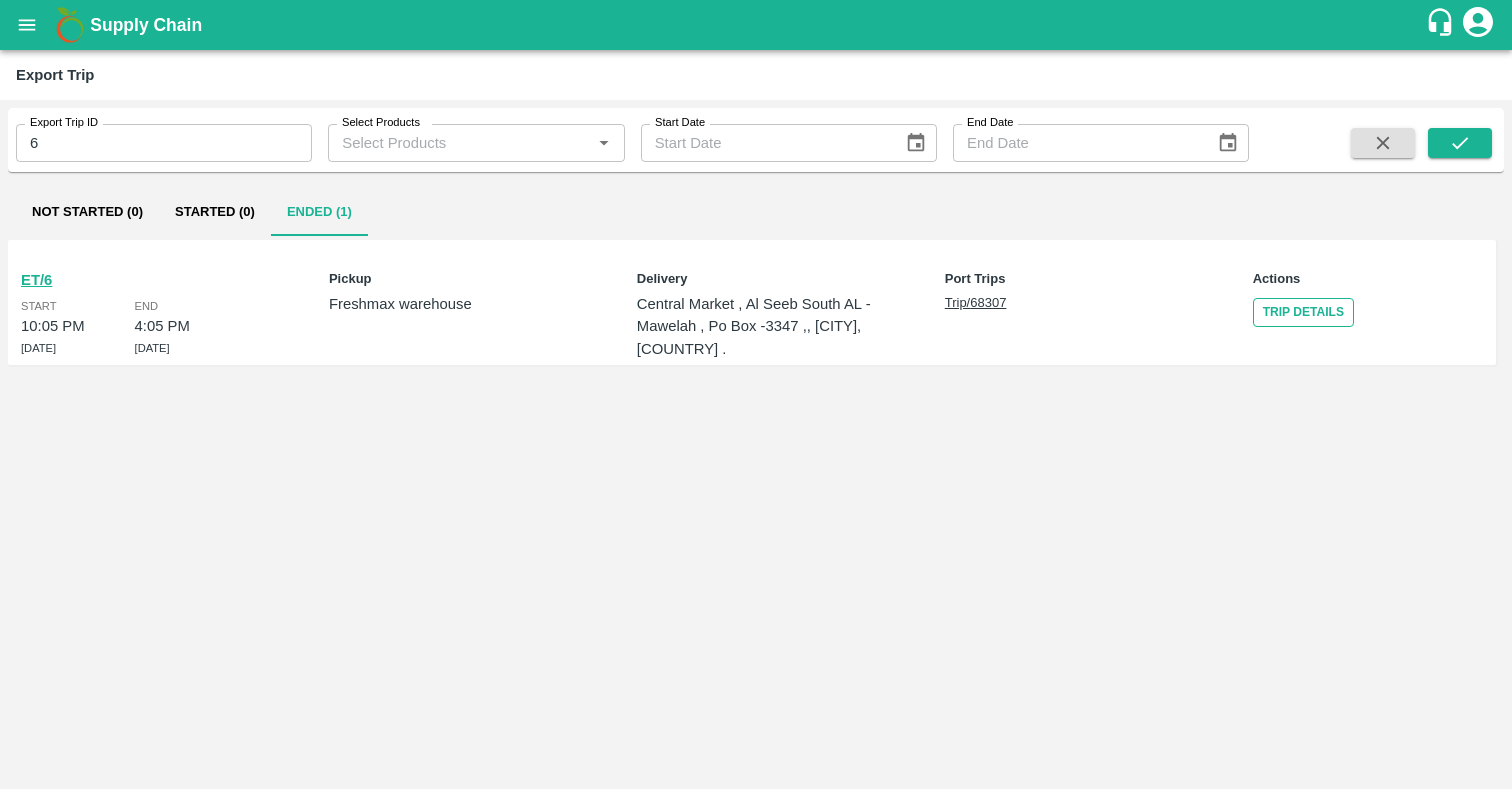 click on "Trip Details" at bounding box center [1303, 312] 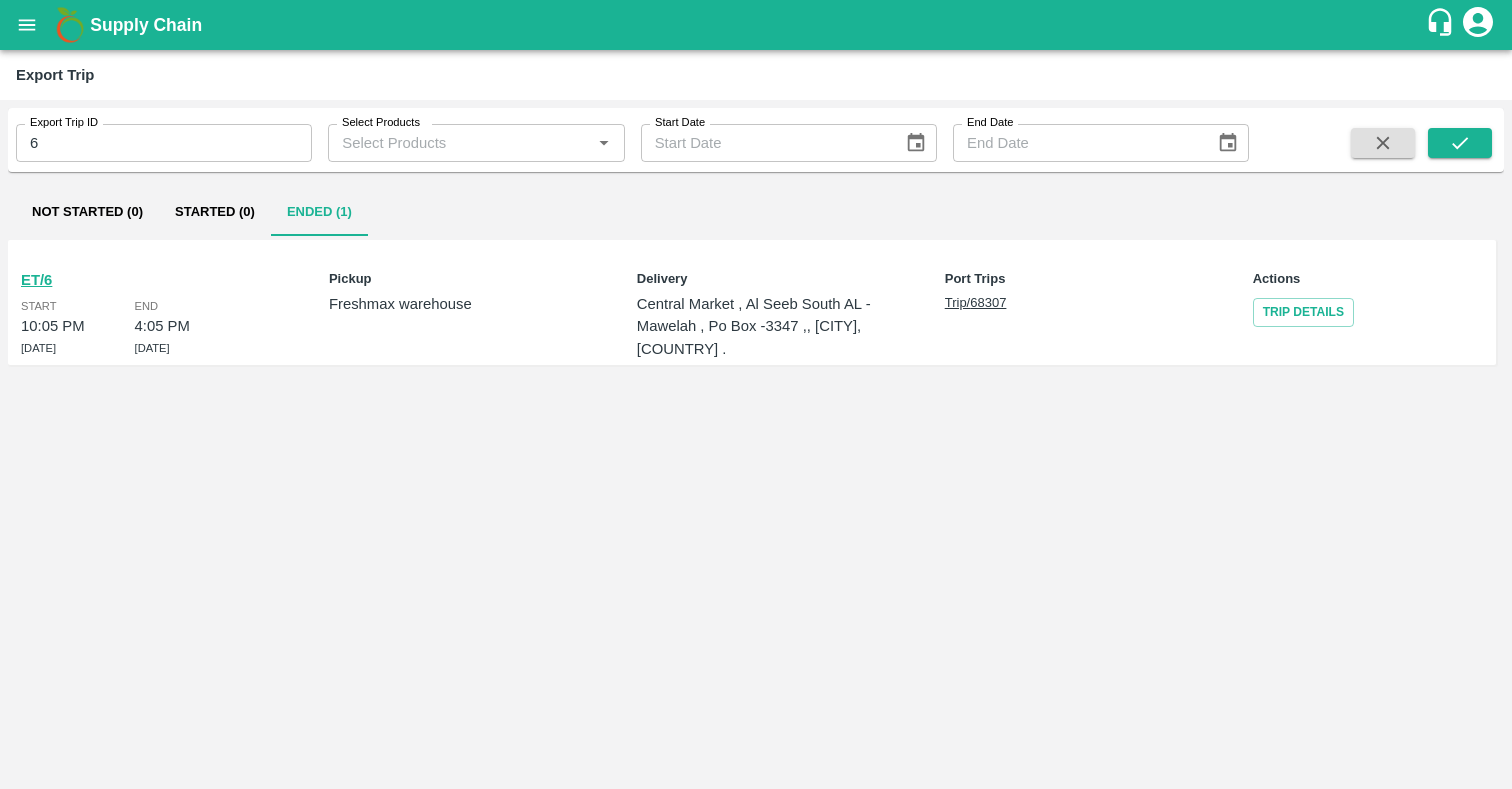 click on "ET/6" at bounding box center [36, 280] 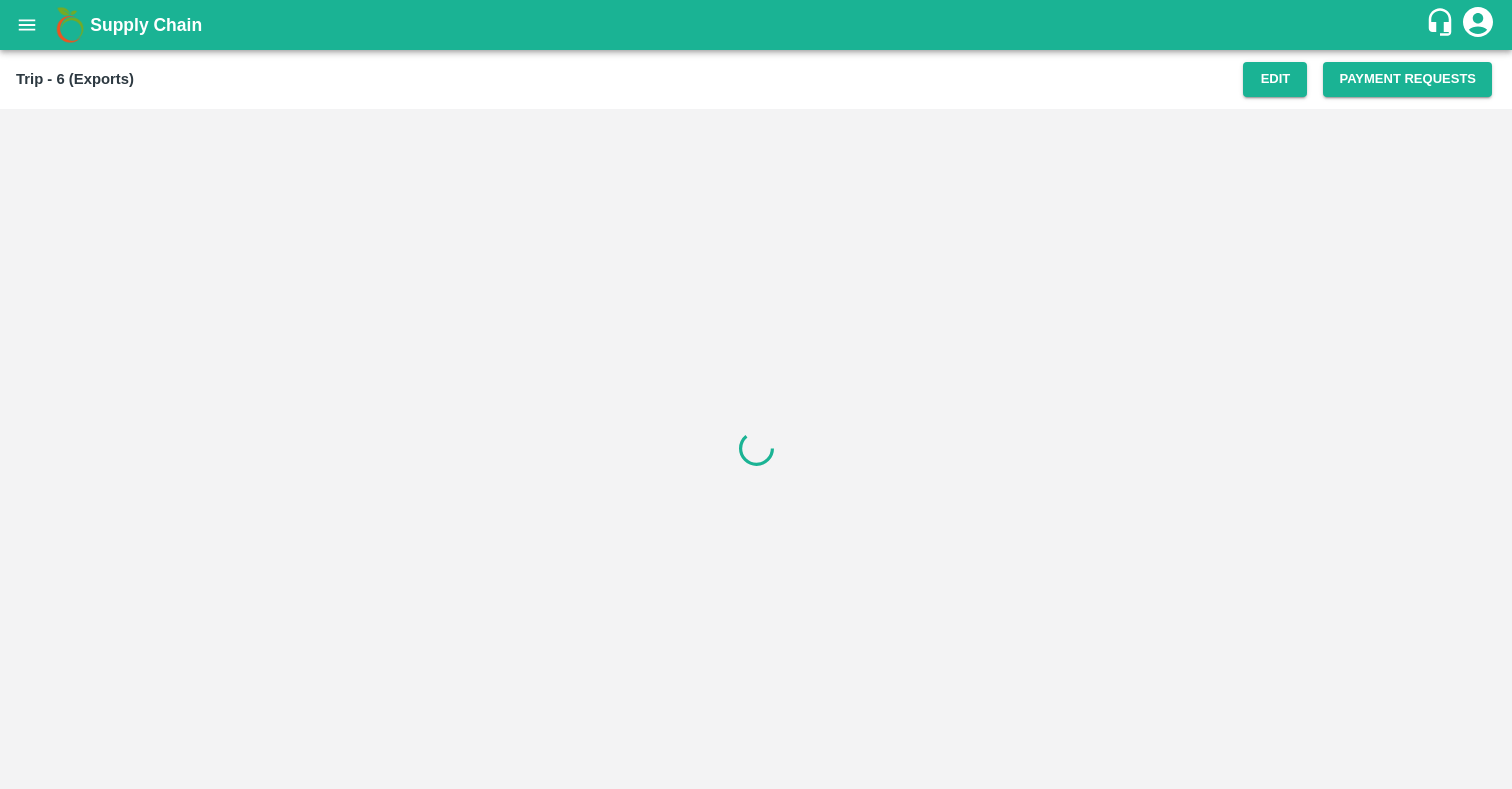 scroll, scrollTop: 0, scrollLeft: 0, axis: both 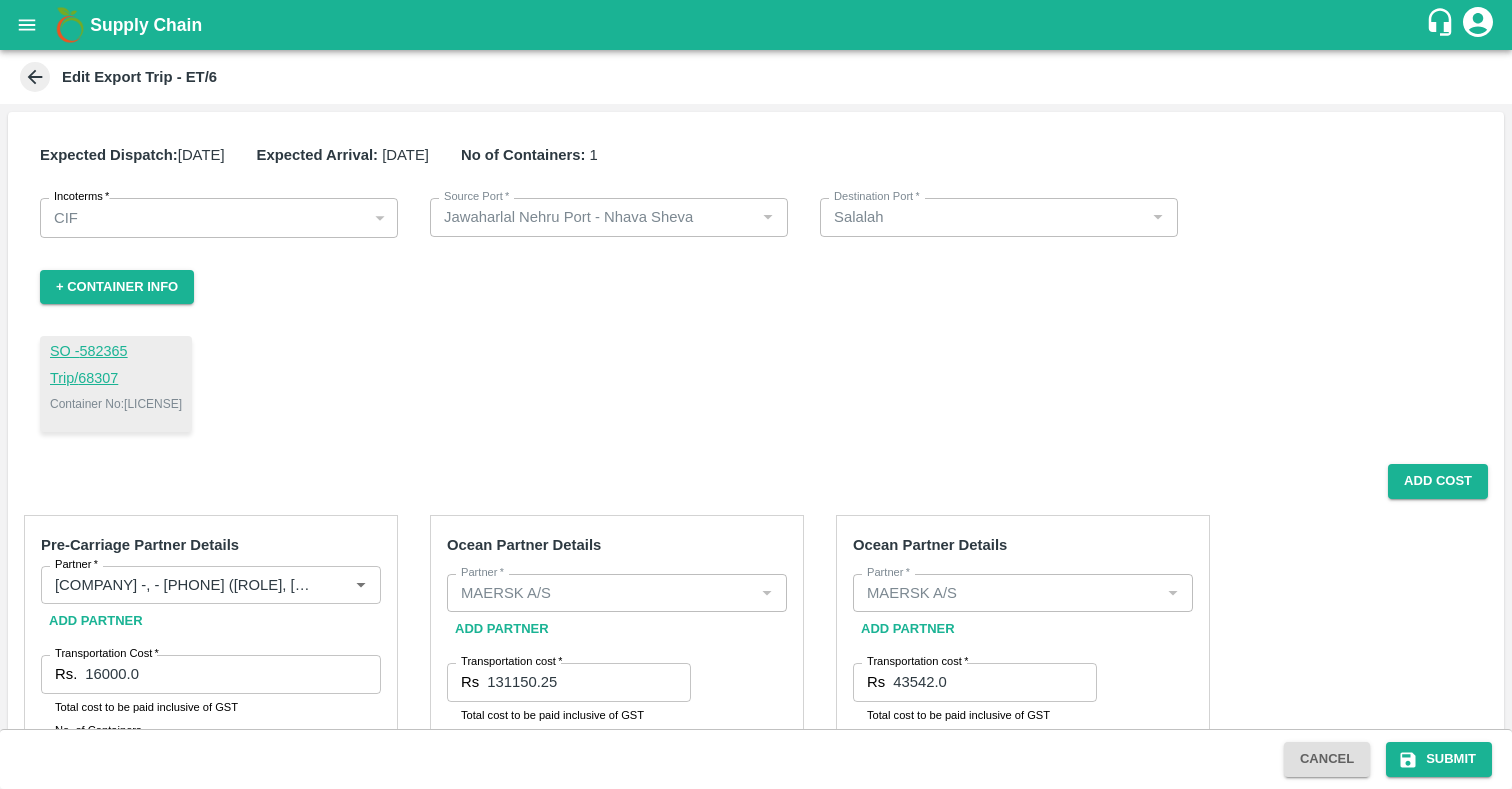 click 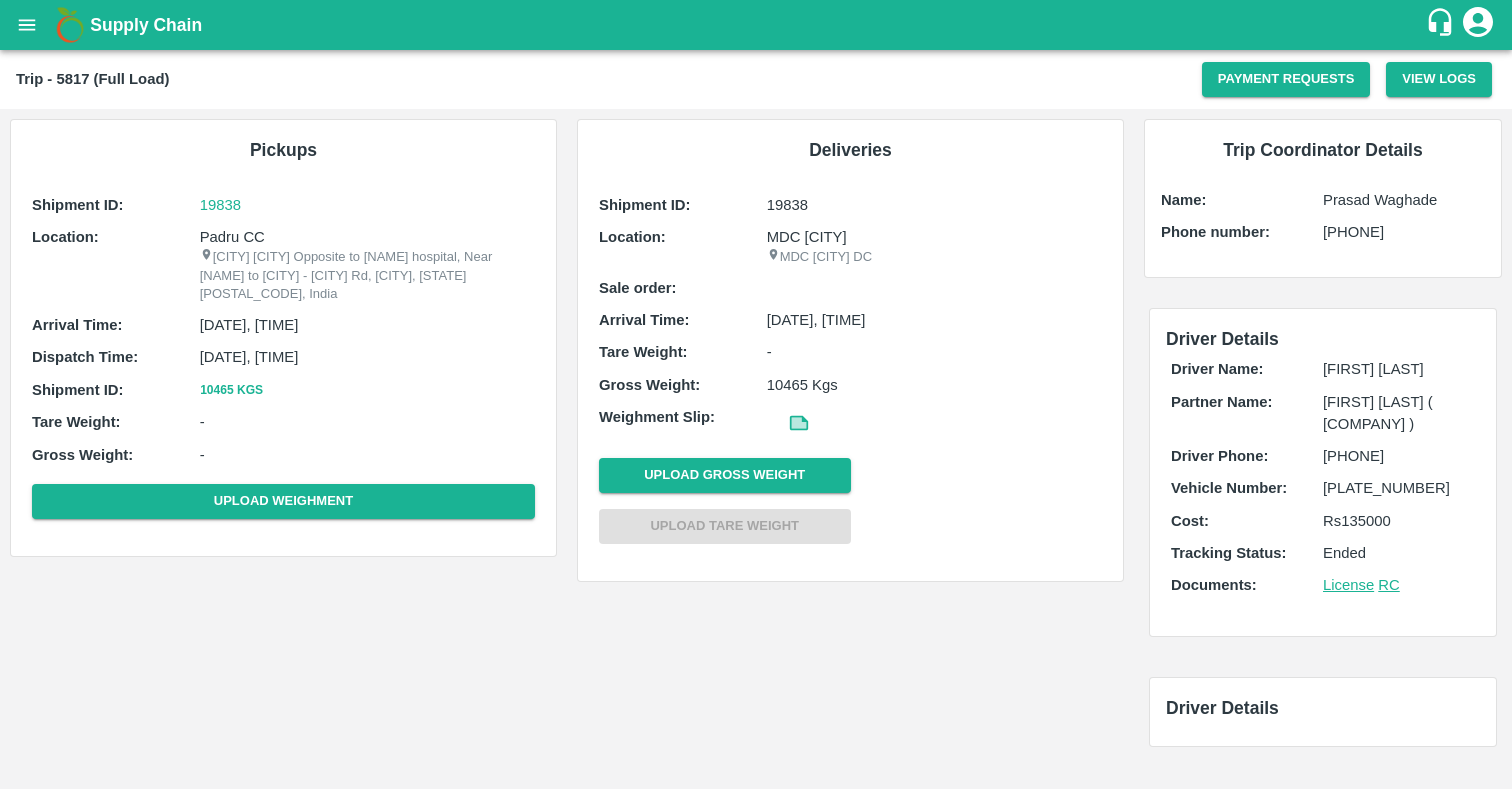 scroll, scrollTop: 0, scrollLeft: 0, axis: both 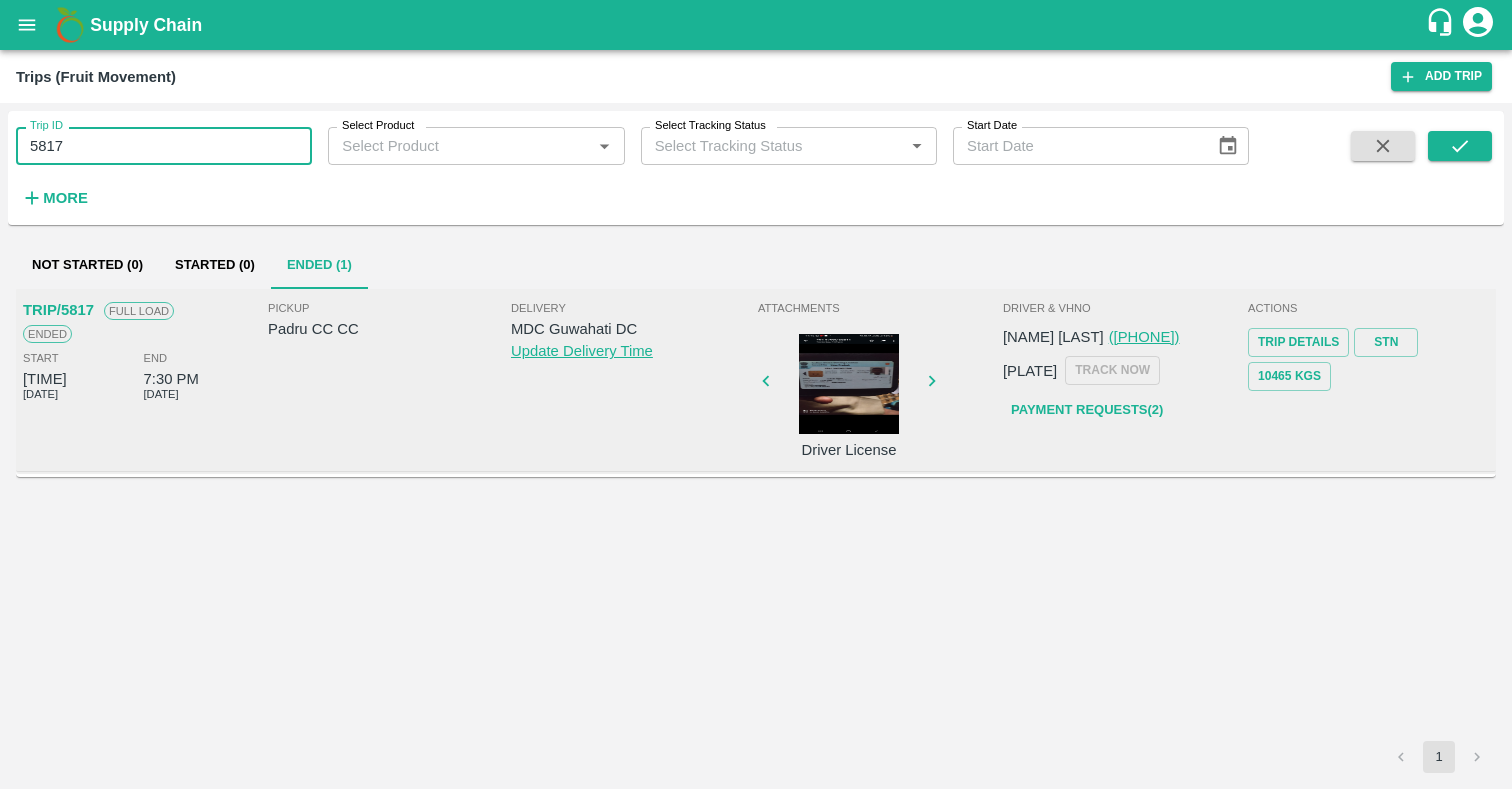 click on "5817" at bounding box center (164, 146) 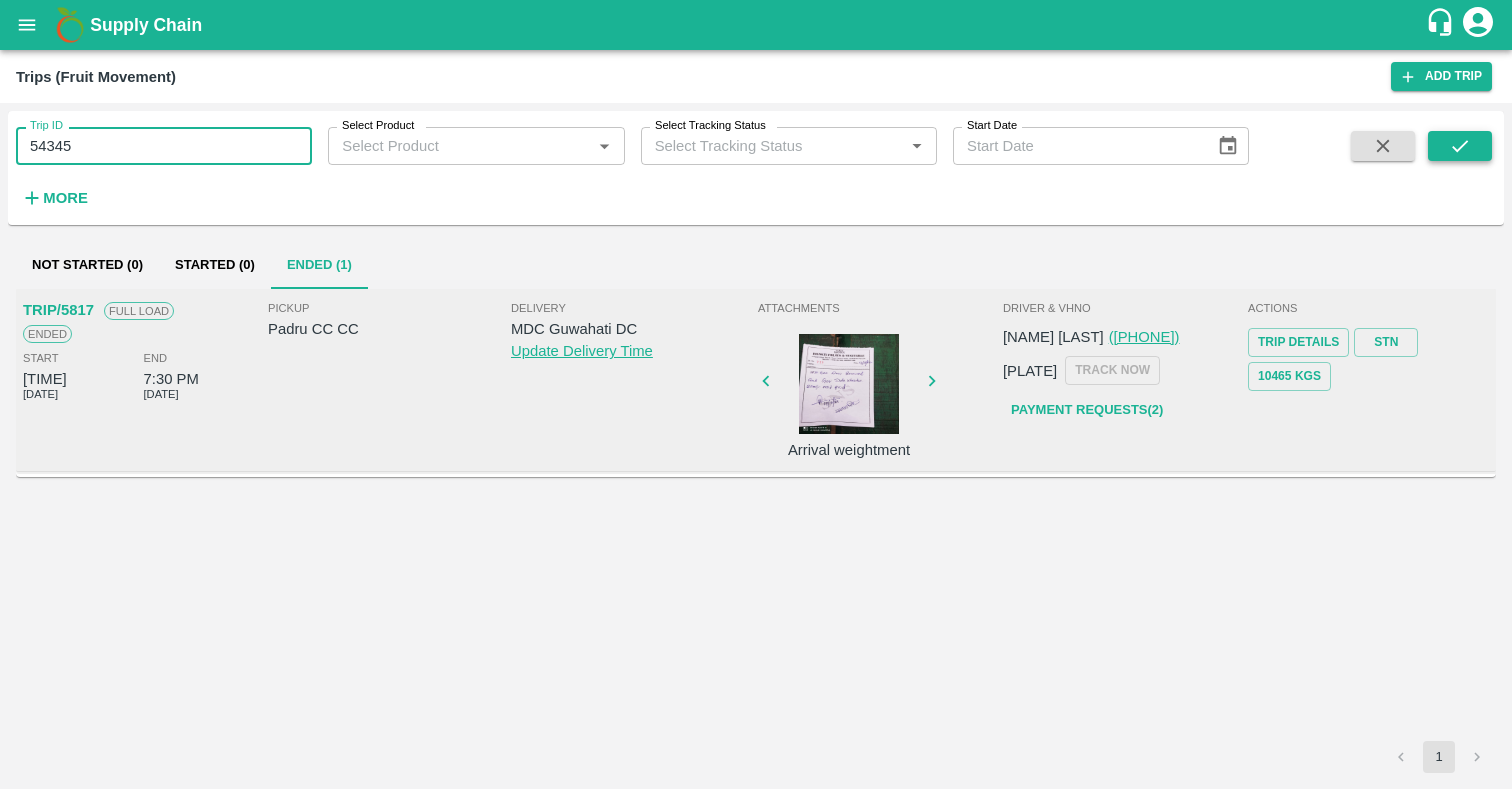 click 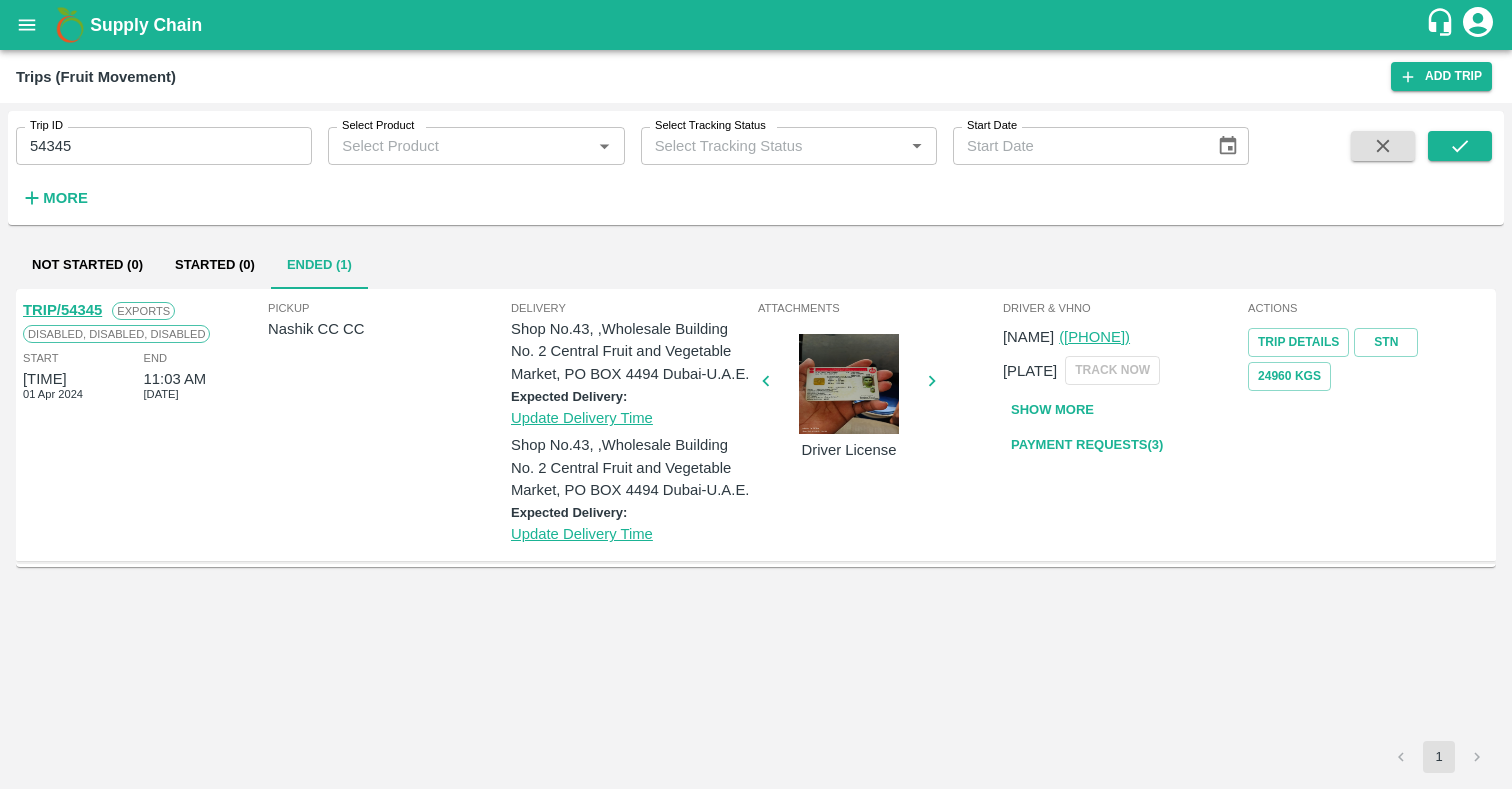 click on "TRIP/54345" at bounding box center [62, 310] 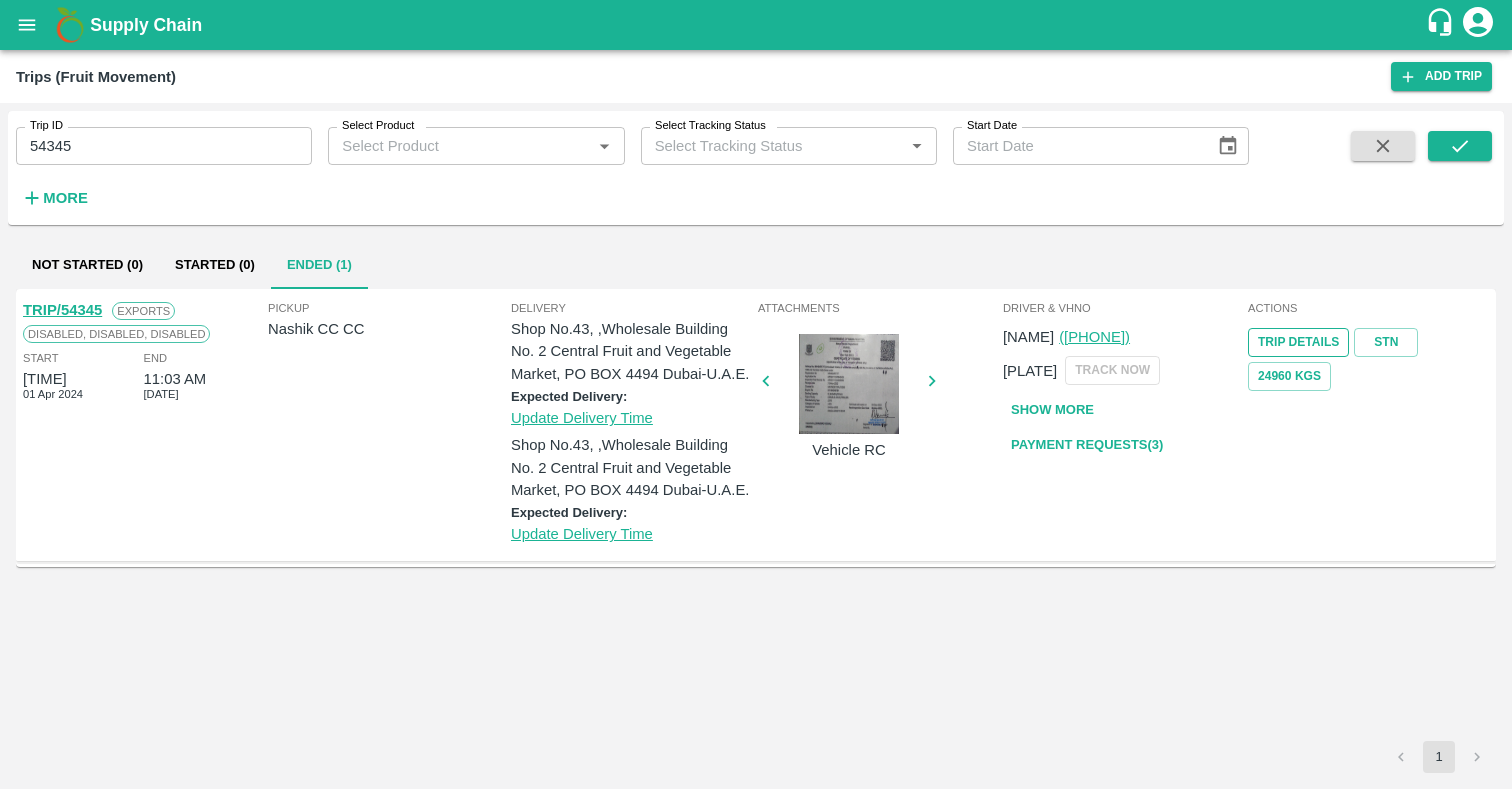 click on "Trip Details" at bounding box center (1298, 342) 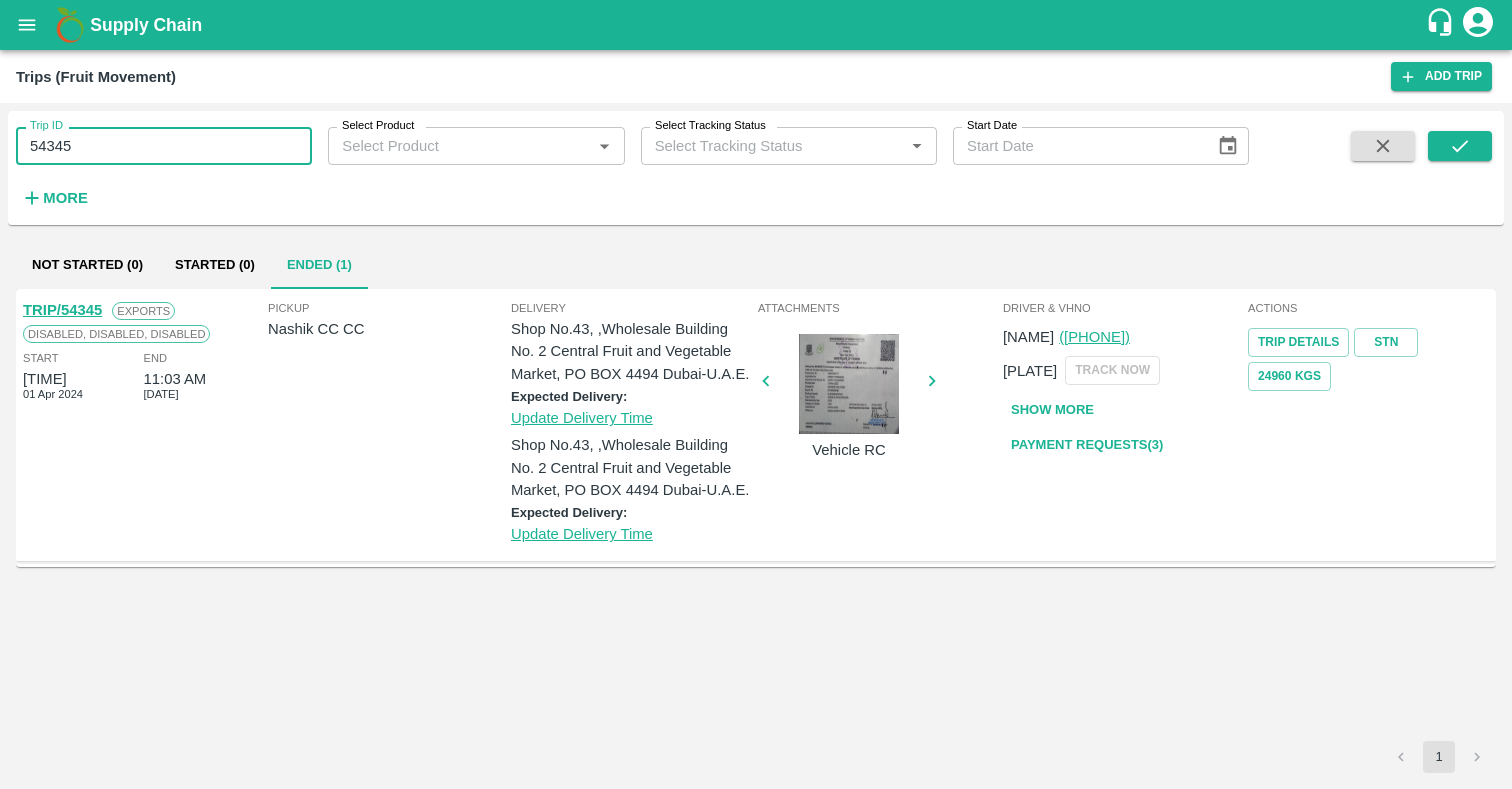 drag, startPoint x: 141, startPoint y: 160, endPoint x: 0, endPoint y: 132, distance: 143.75327 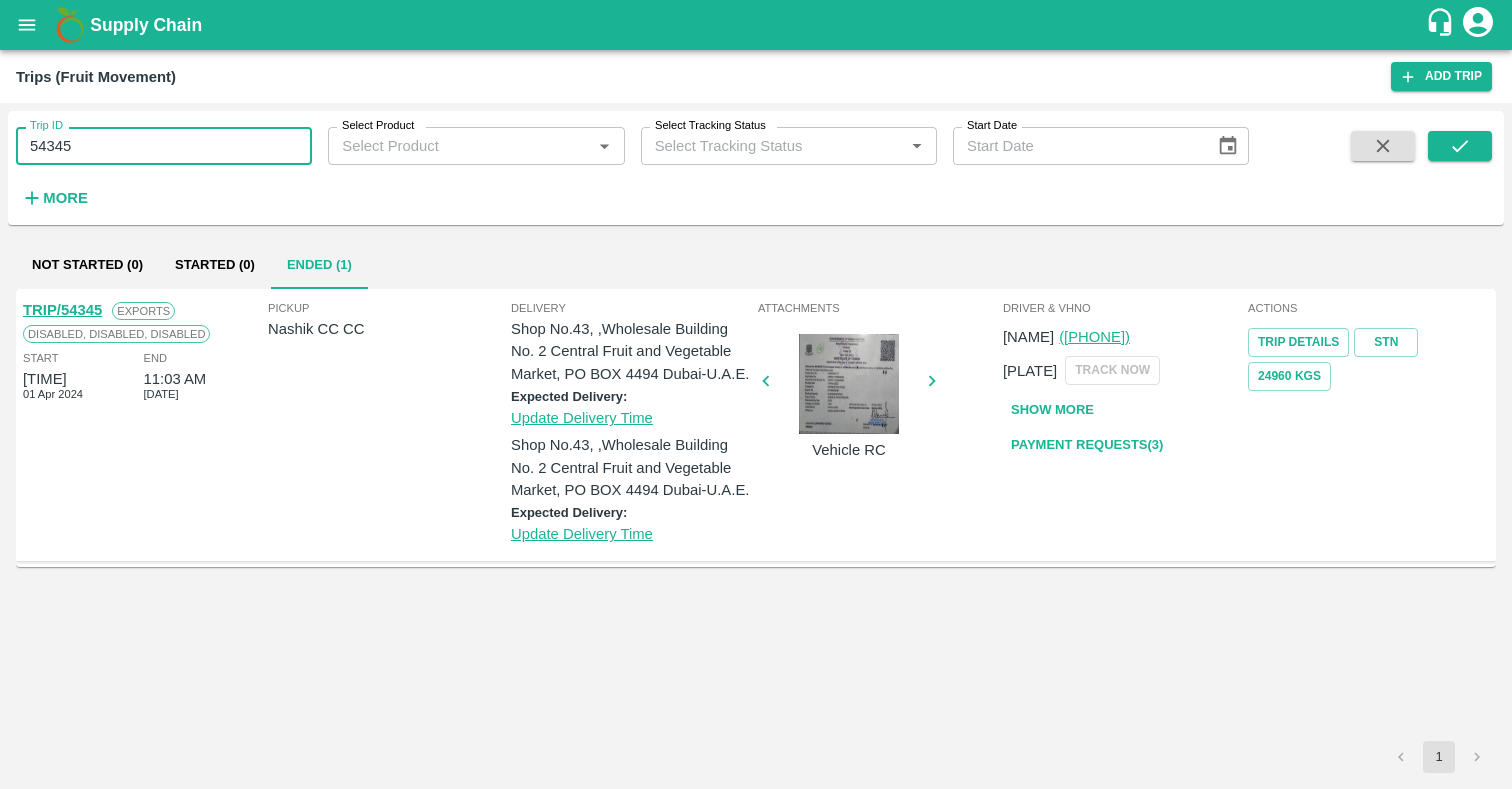 click on "Trip ID 54345 Trip ID Select Product Select Product   * Select Tracking Status Select Tracking Status   * Start Date Start Date More Not Started (0) Started (0) Ended (1) TRIP/54345 Exports Disabled, Disabled, Disabled Start 2:26 PM 01 Apr 2024 End 11:03 AM 31 Mar 2024 Pickup Nashik CC CC Delivery Shop No.43, ,Wholesale Building No. 2 Central Fruit and Vegetable Market, PO BOX 4494 Dubai-U.A.E. Expected Delivery: Update Delivery Time Shop No.43, ,Wholesale Building No. 2 Central Fruit and Vegetable Market, PO BOX 4494 Dubai-U.A.E. Expected Delivery: Update Delivery Time Attachments Vehicle RC Driver & VHNo Amir (8307450842) MH15HH5690 TRACK NOW Show More Payment Requests( 3 ) Actions Trip Details STN 24960  Kgs 1" at bounding box center (756, 446) 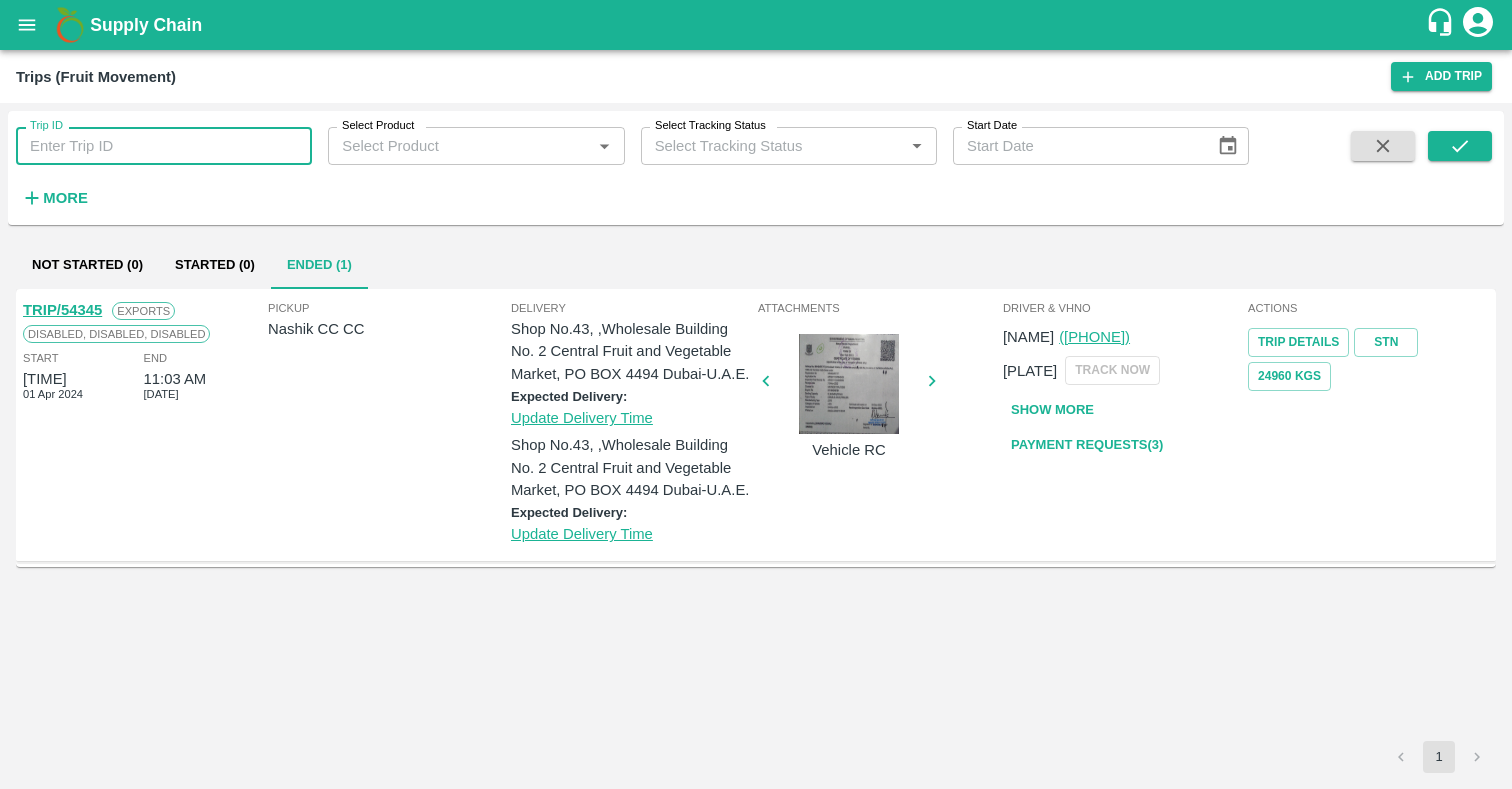 paste 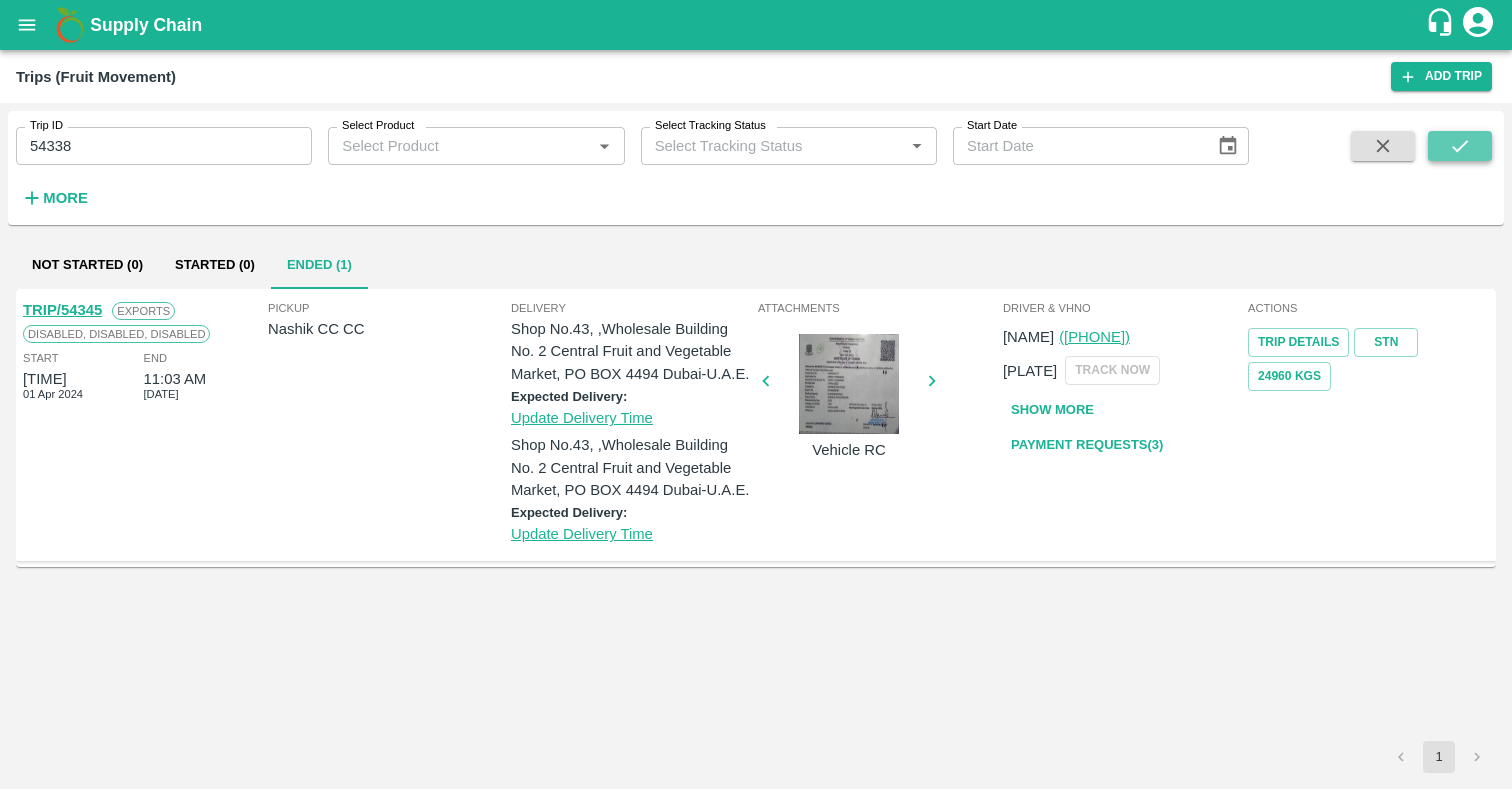 click 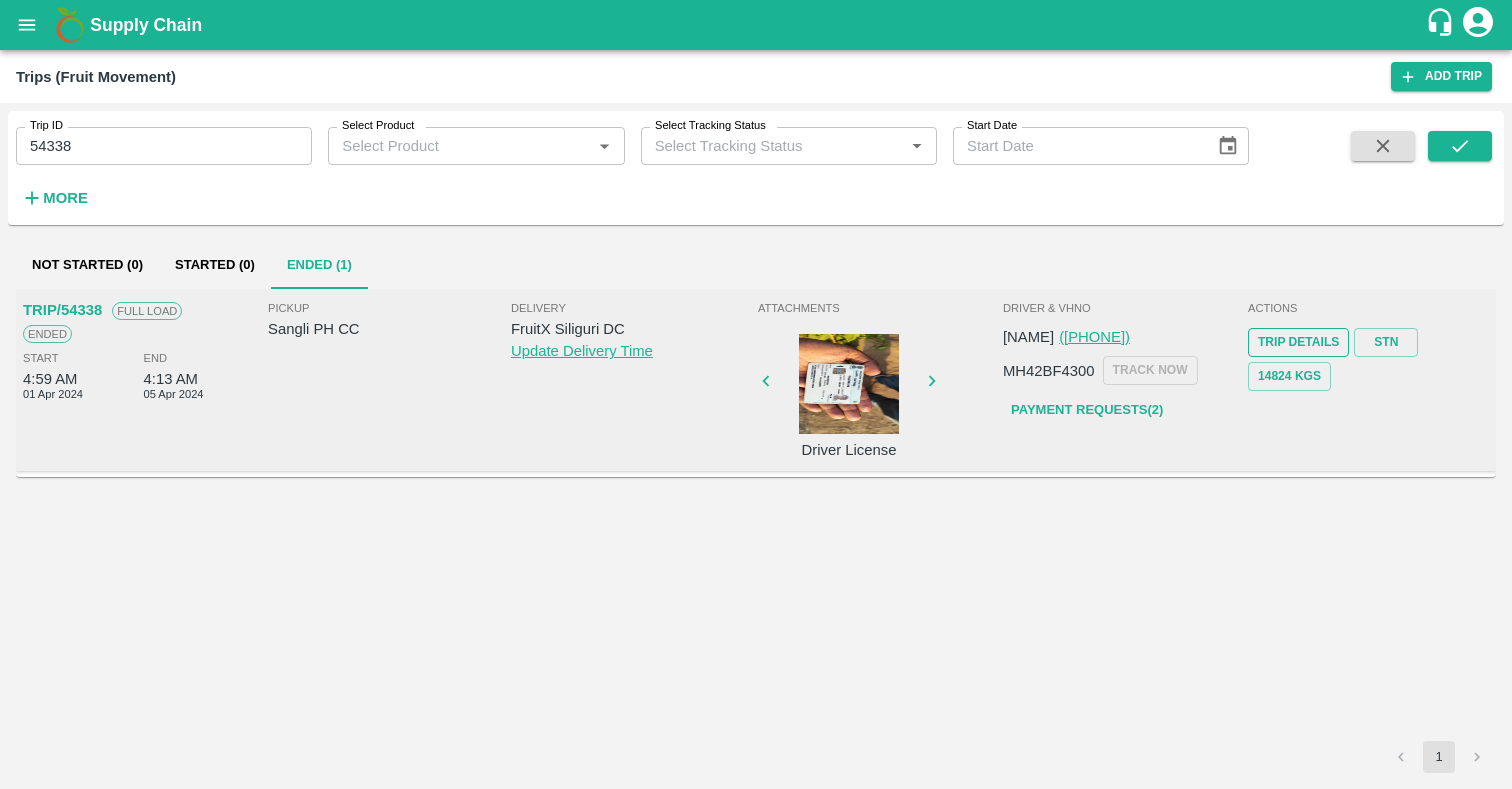 click on "Trip Details" at bounding box center [1298, 342] 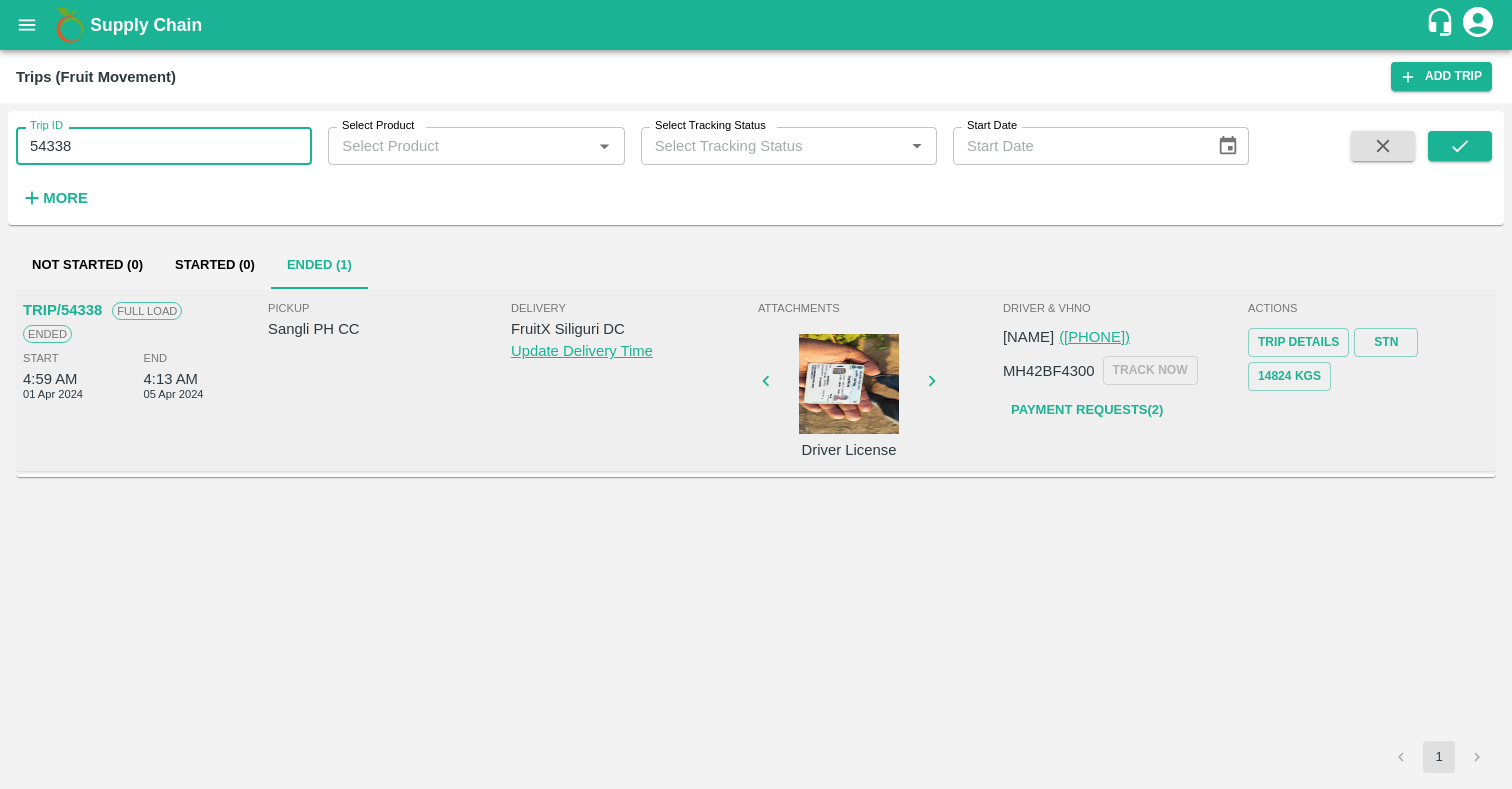 drag, startPoint x: 159, startPoint y: 143, endPoint x: 0, endPoint y: 143, distance: 159 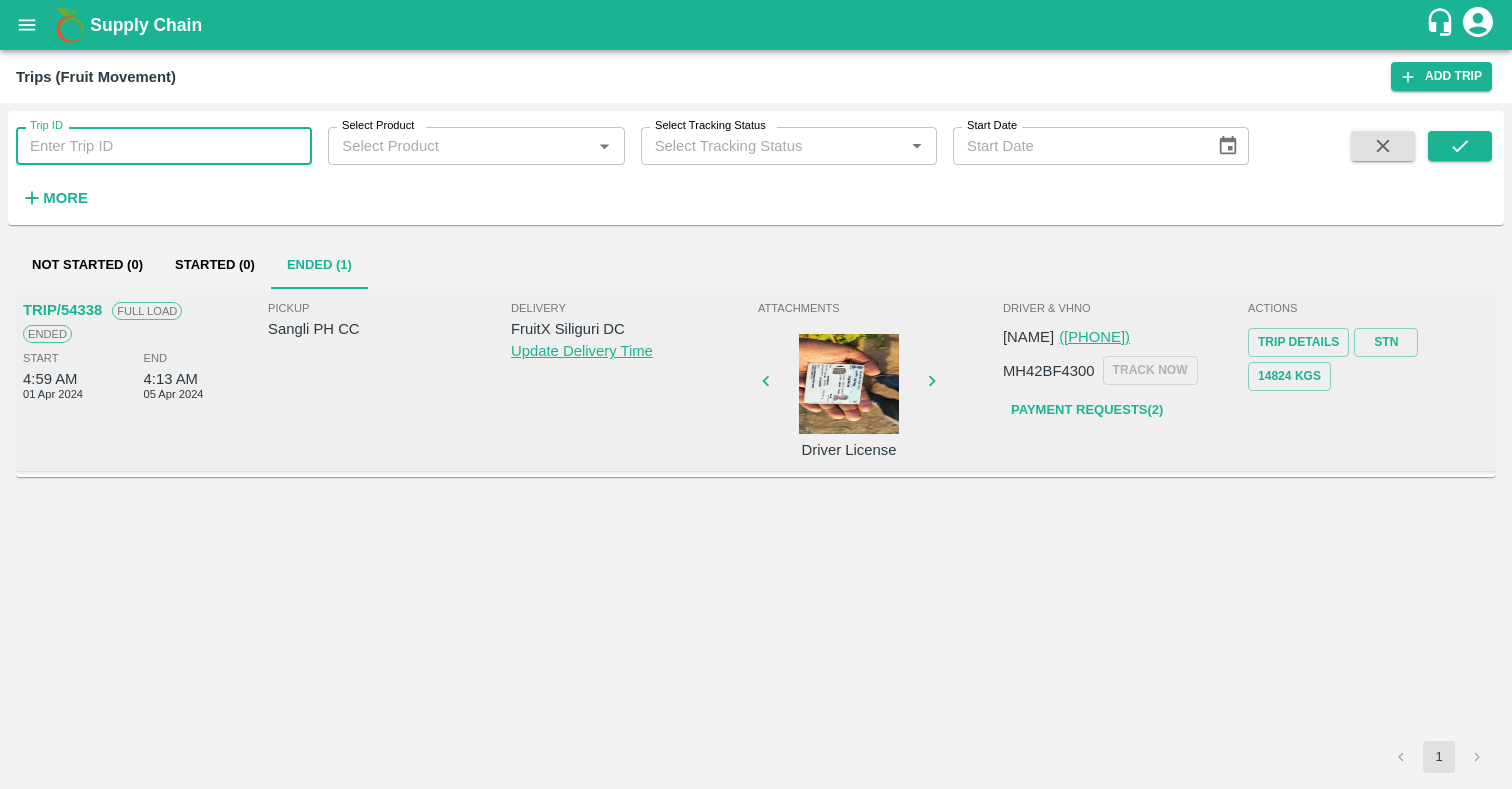 paste 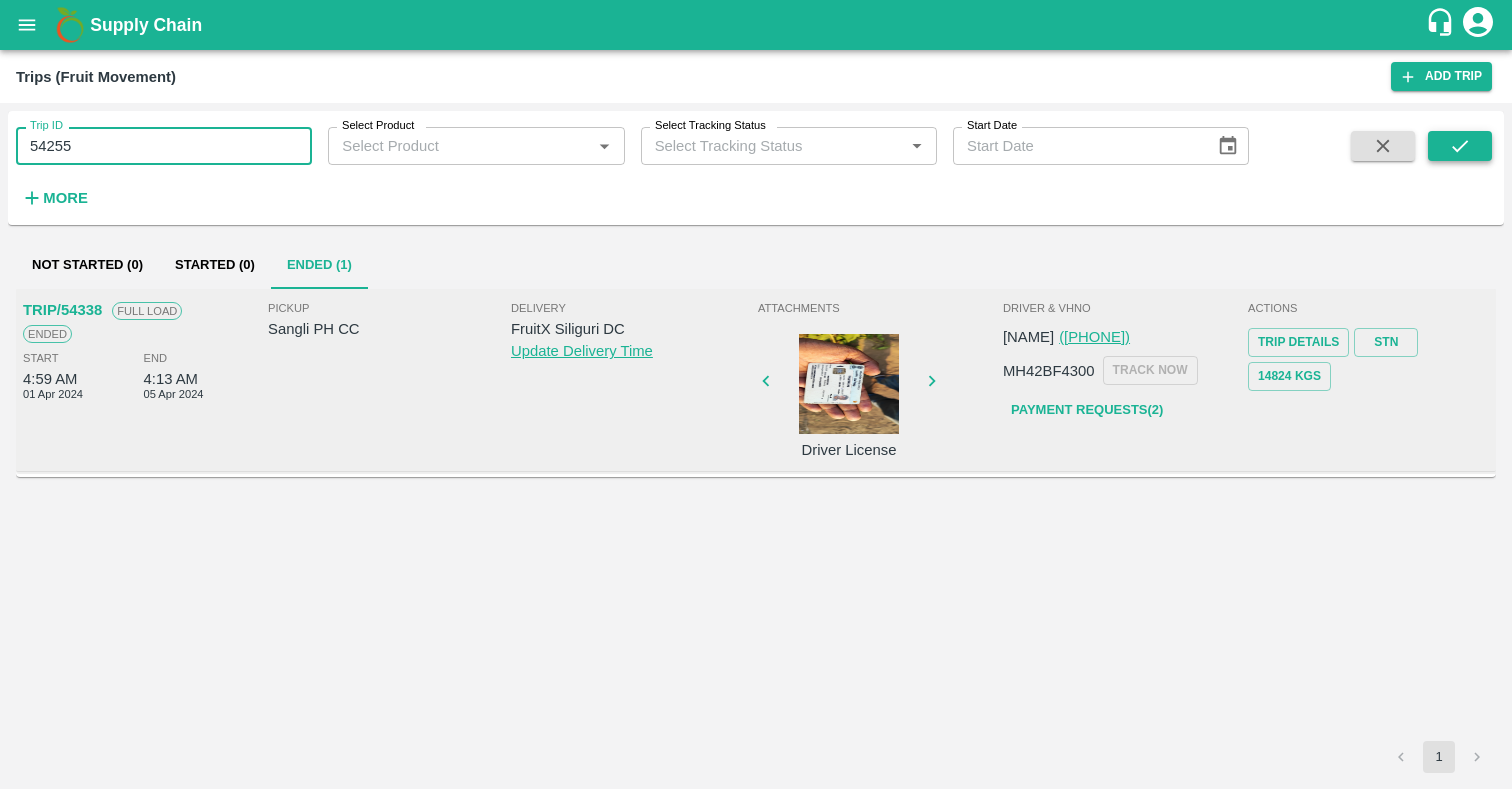 type on "54255" 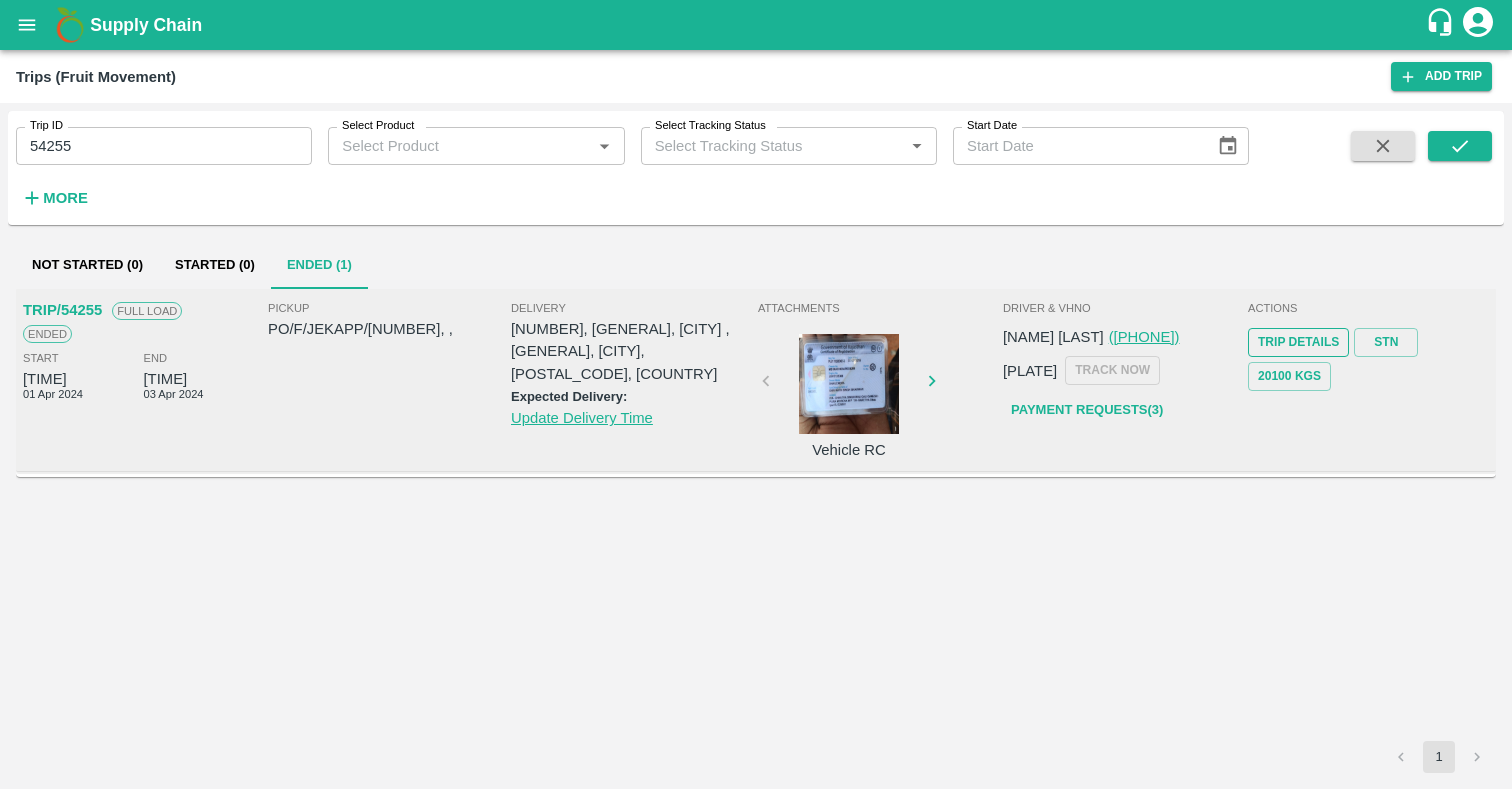 click on "Trip Details" at bounding box center [1298, 342] 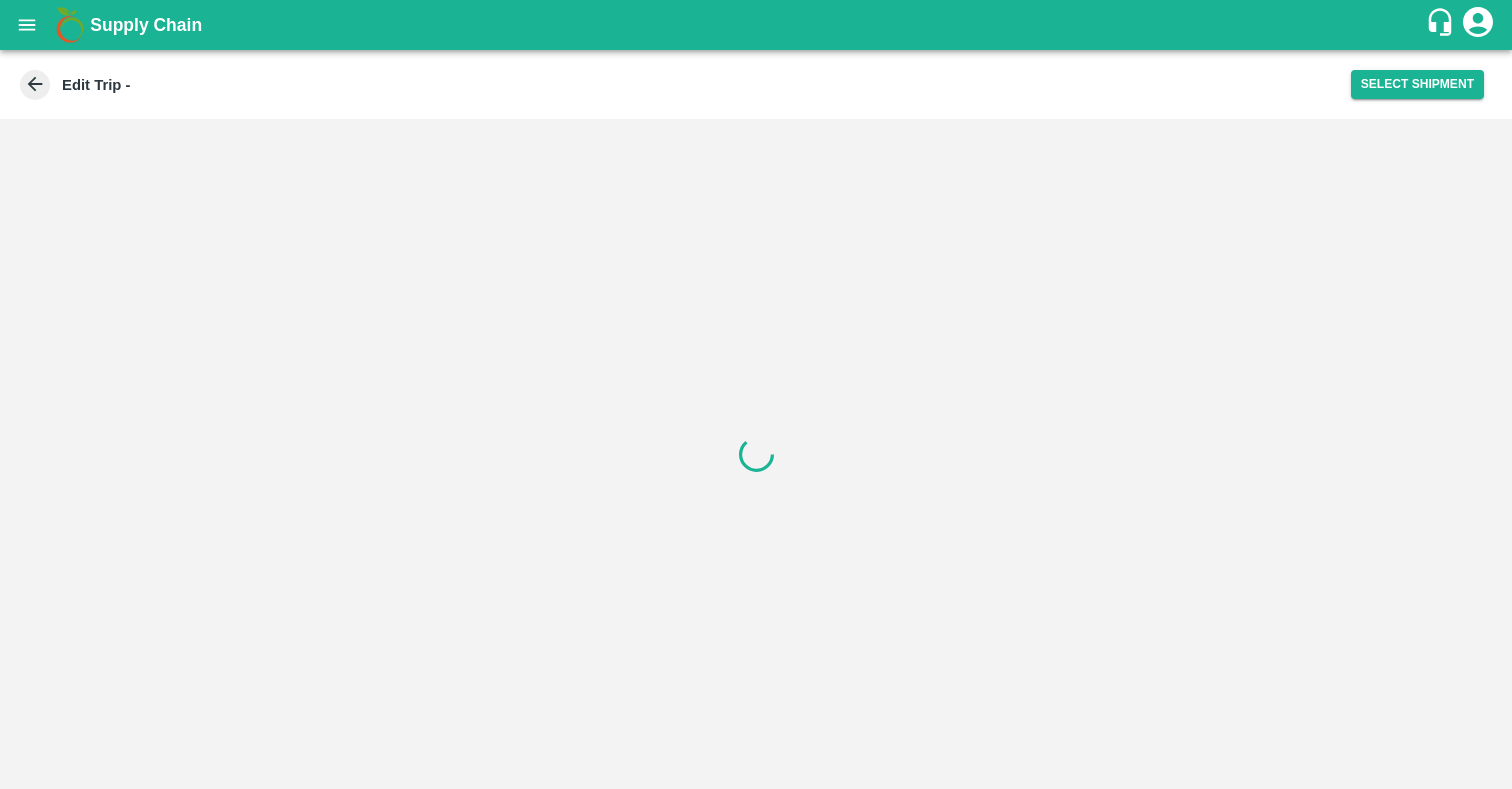 scroll, scrollTop: 0, scrollLeft: 0, axis: both 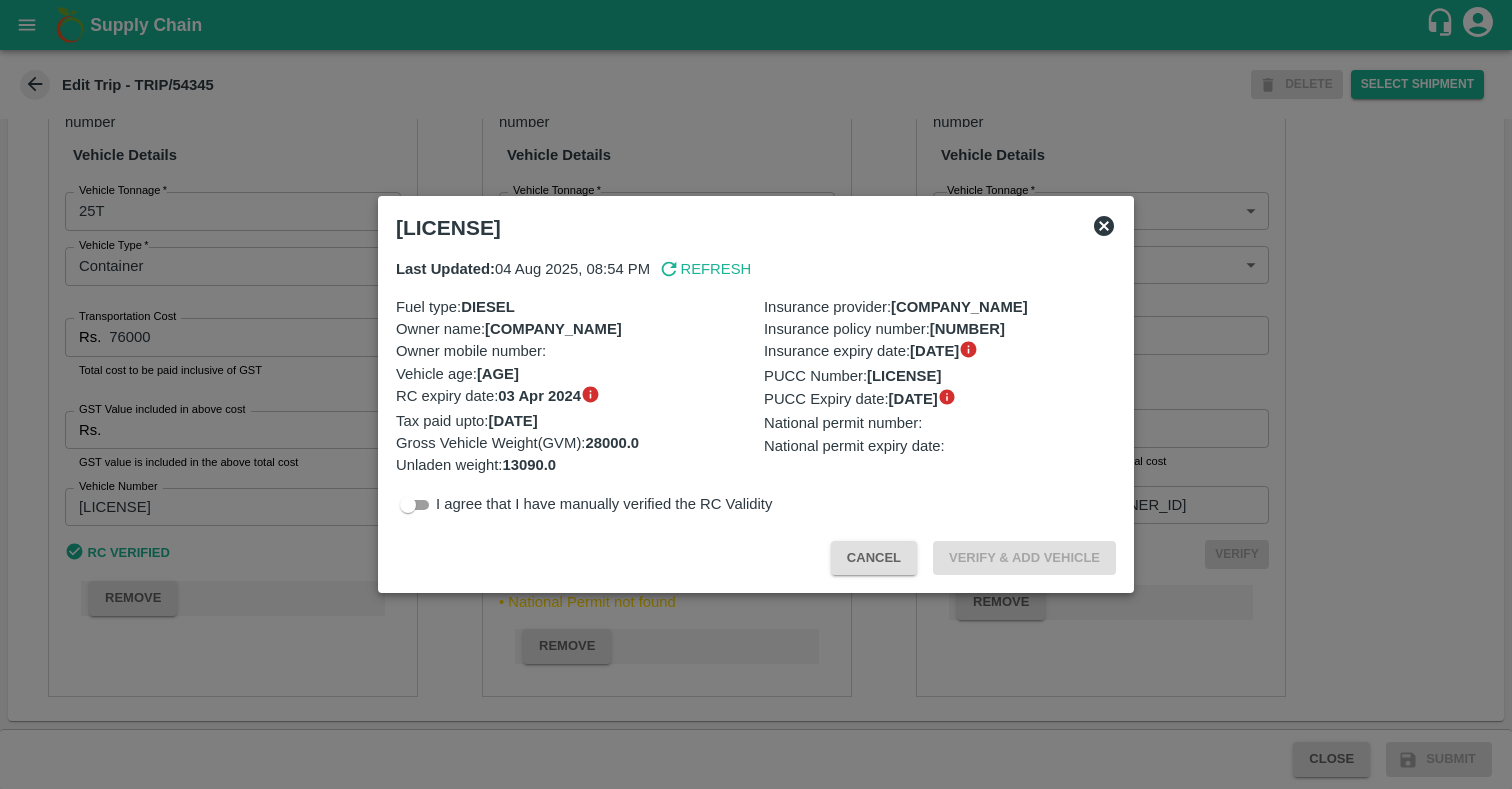 click on "Cancel" at bounding box center (874, 558) 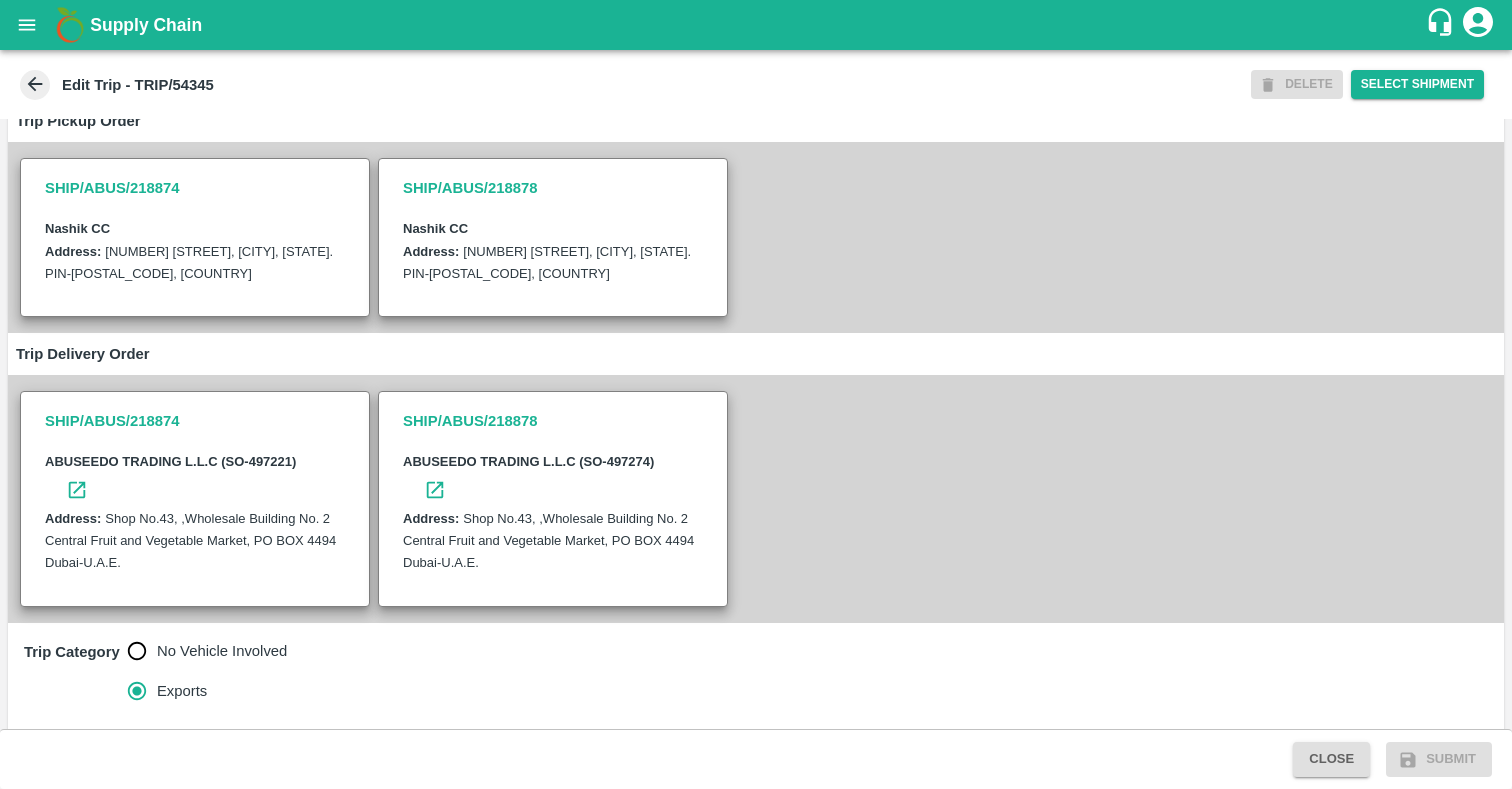 scroll, scrollTop: 0, scrollLeft: 0, axis: both 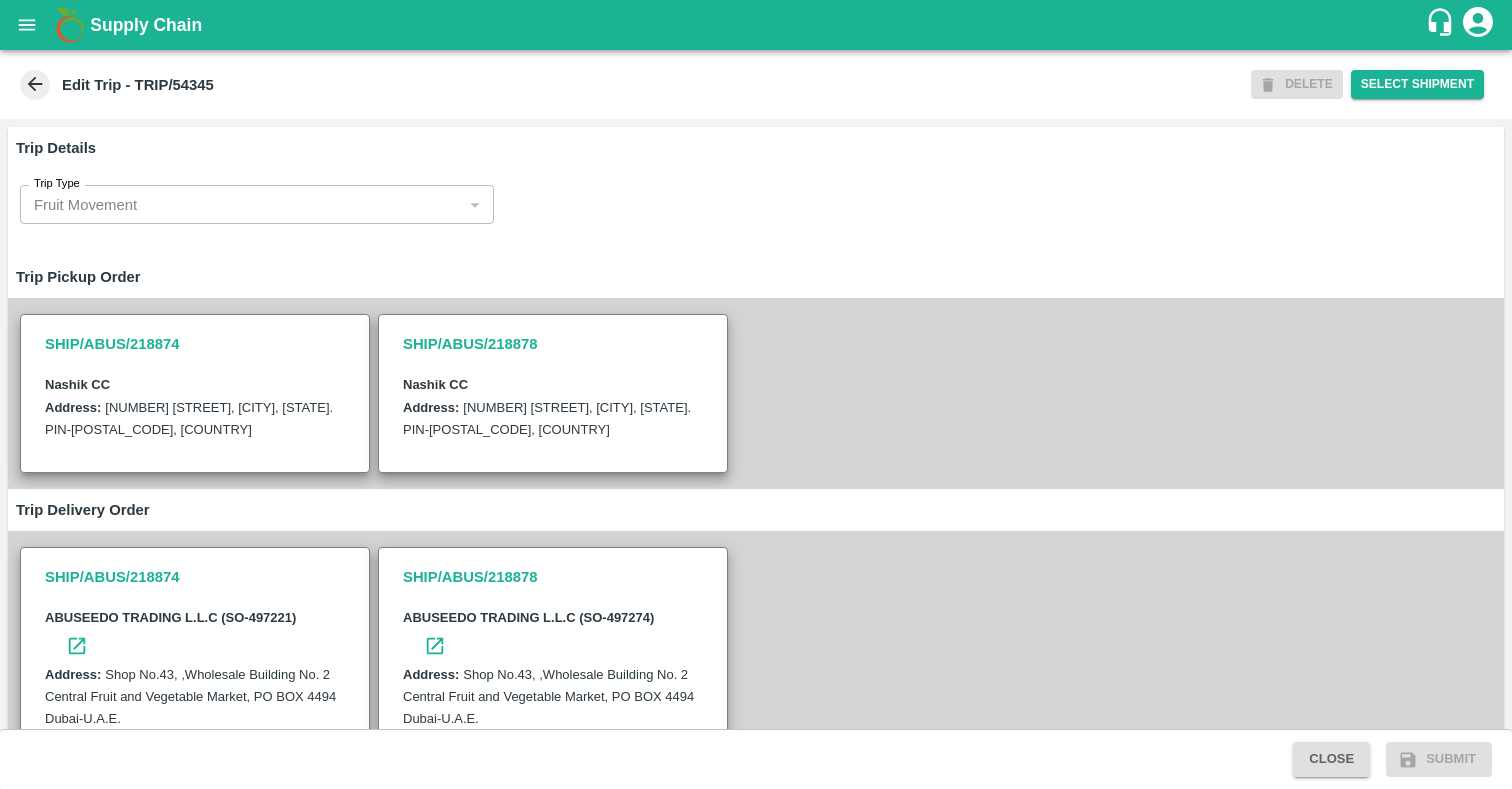 click 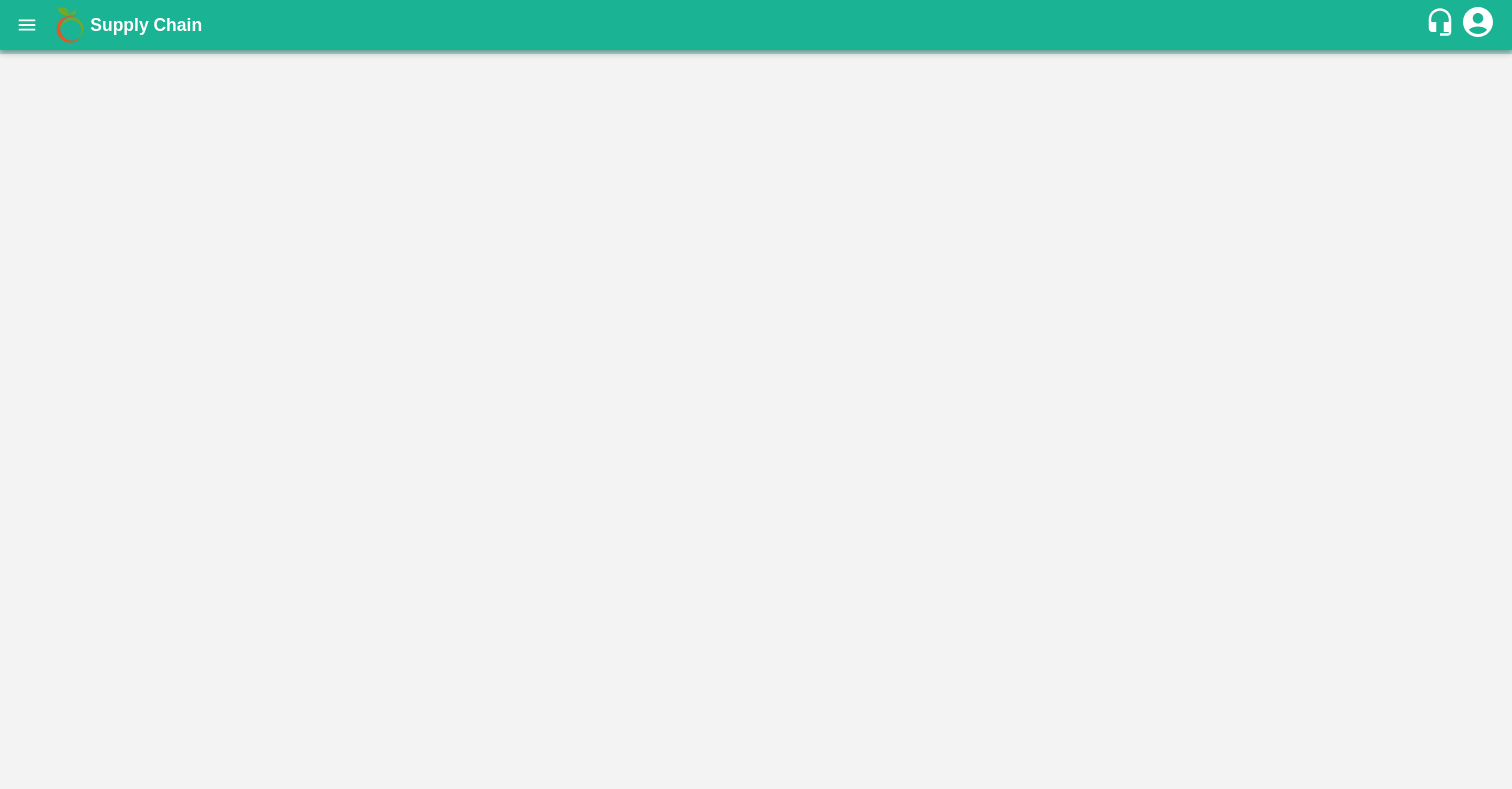 scroll, scrollTop: 0, scrollLeft: 0, axis: both 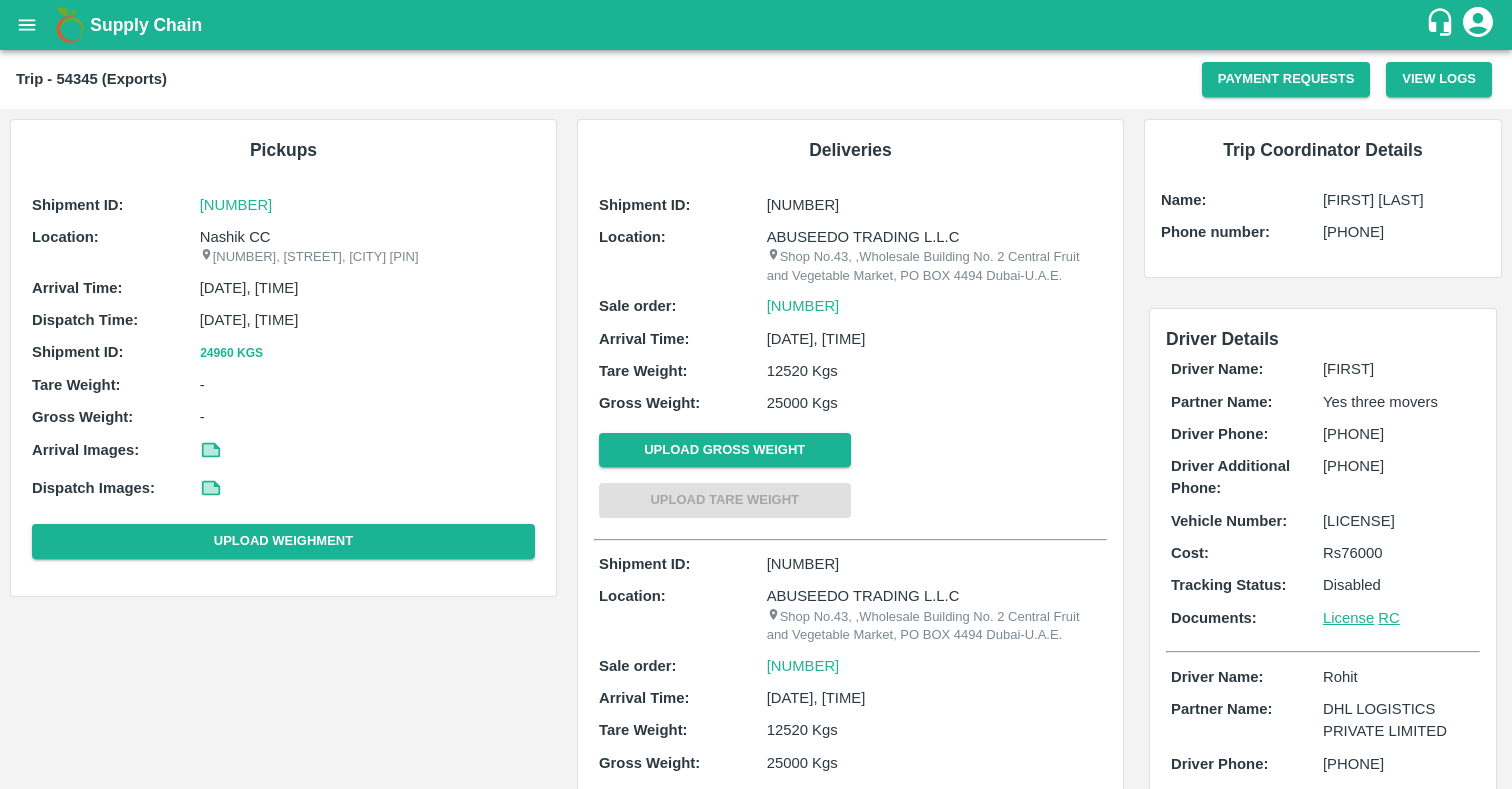 click 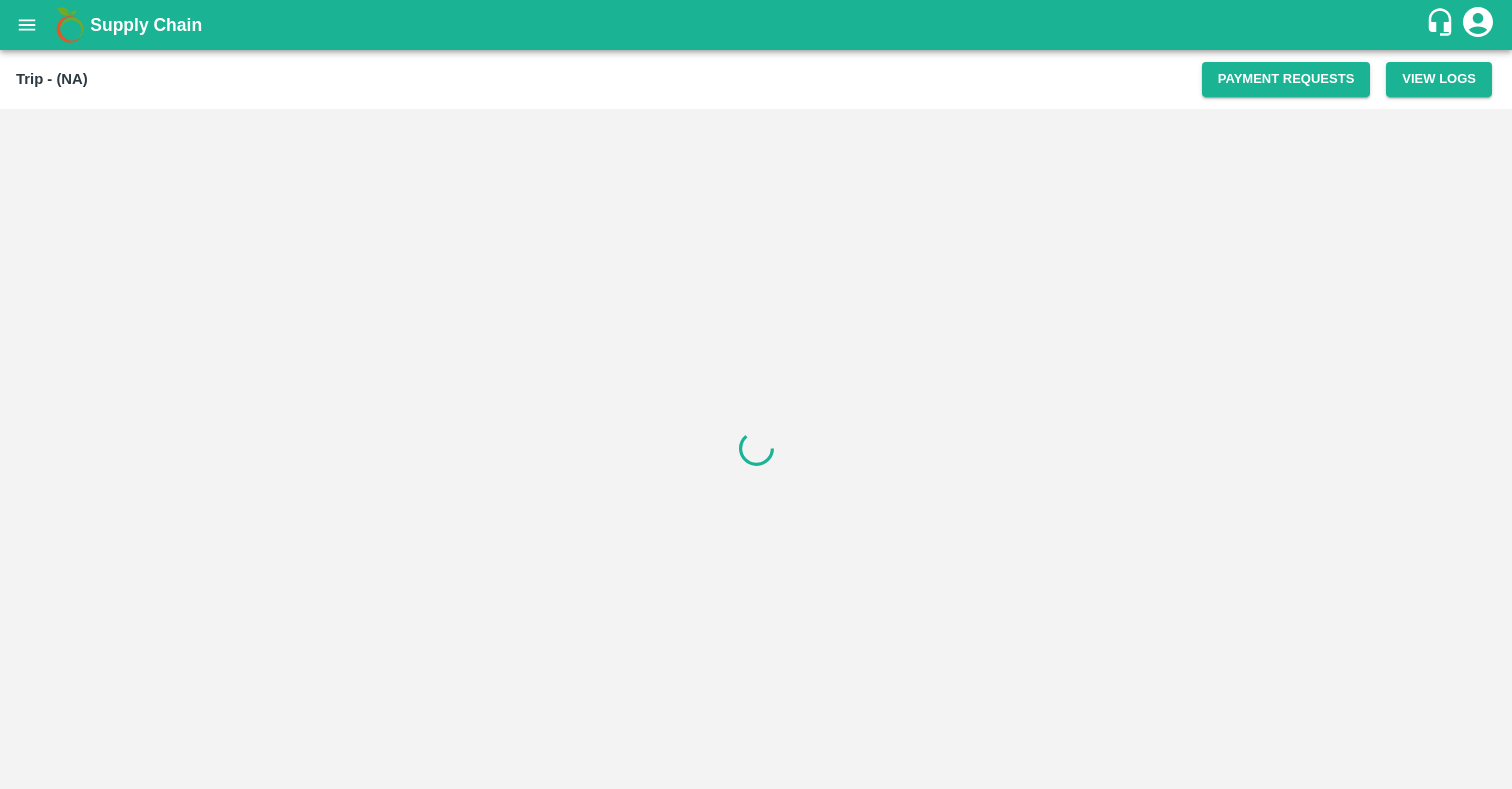 scroll, scrollTop: 0, scrollLeft: 0, axis: both 